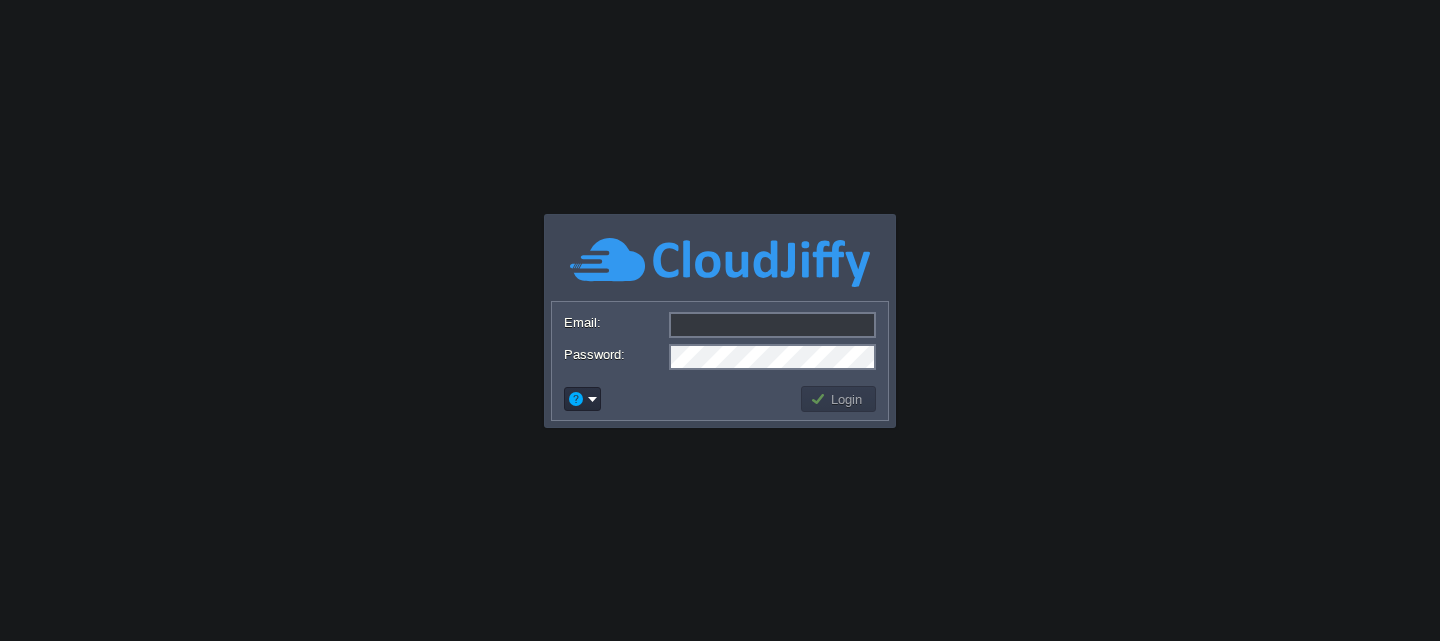 scroll, scrollTop: 0, scrollLeft: 0, axis: both 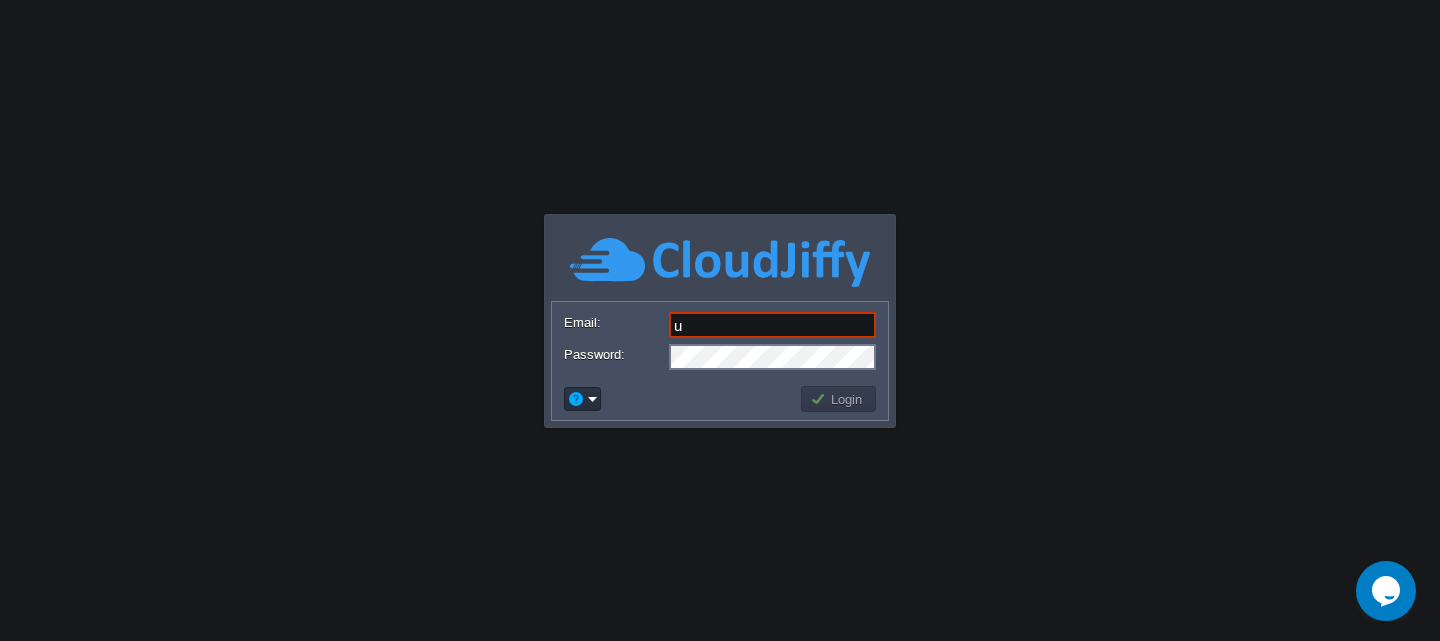 type on "[EMAIL_ADDRESS][DOMAIN_NAME]" 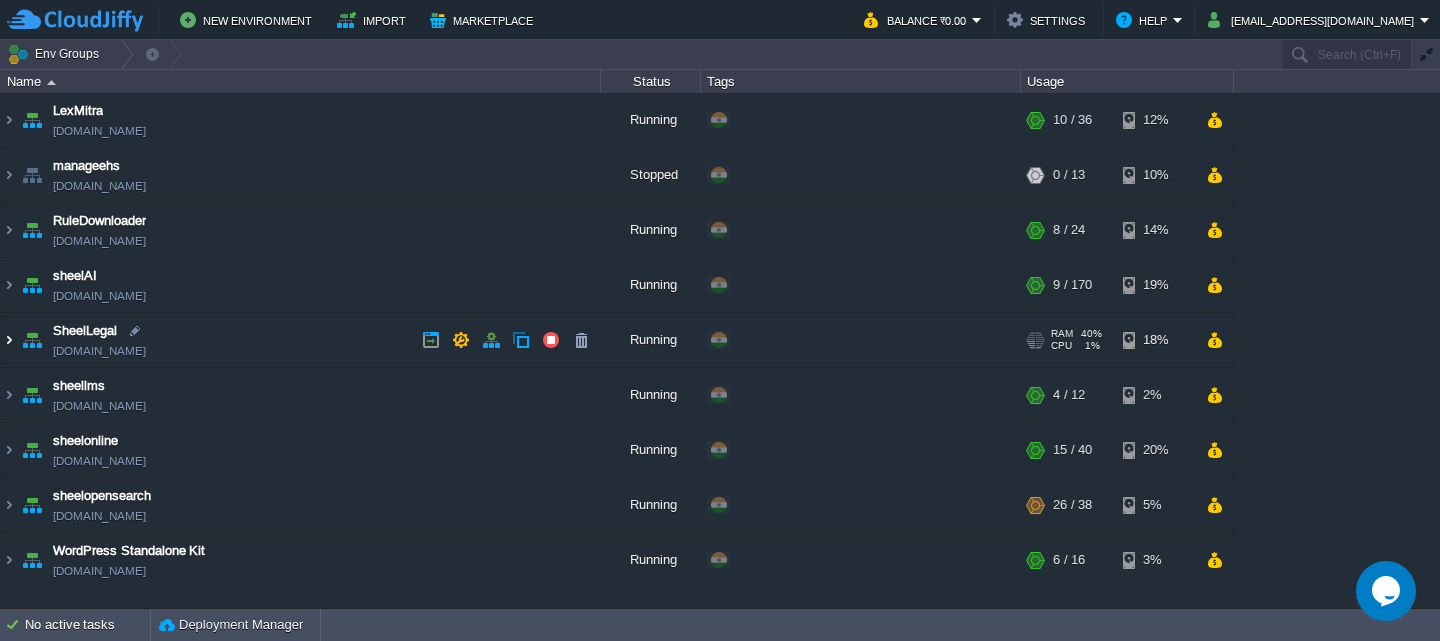 click at bounding box center (9, 340) 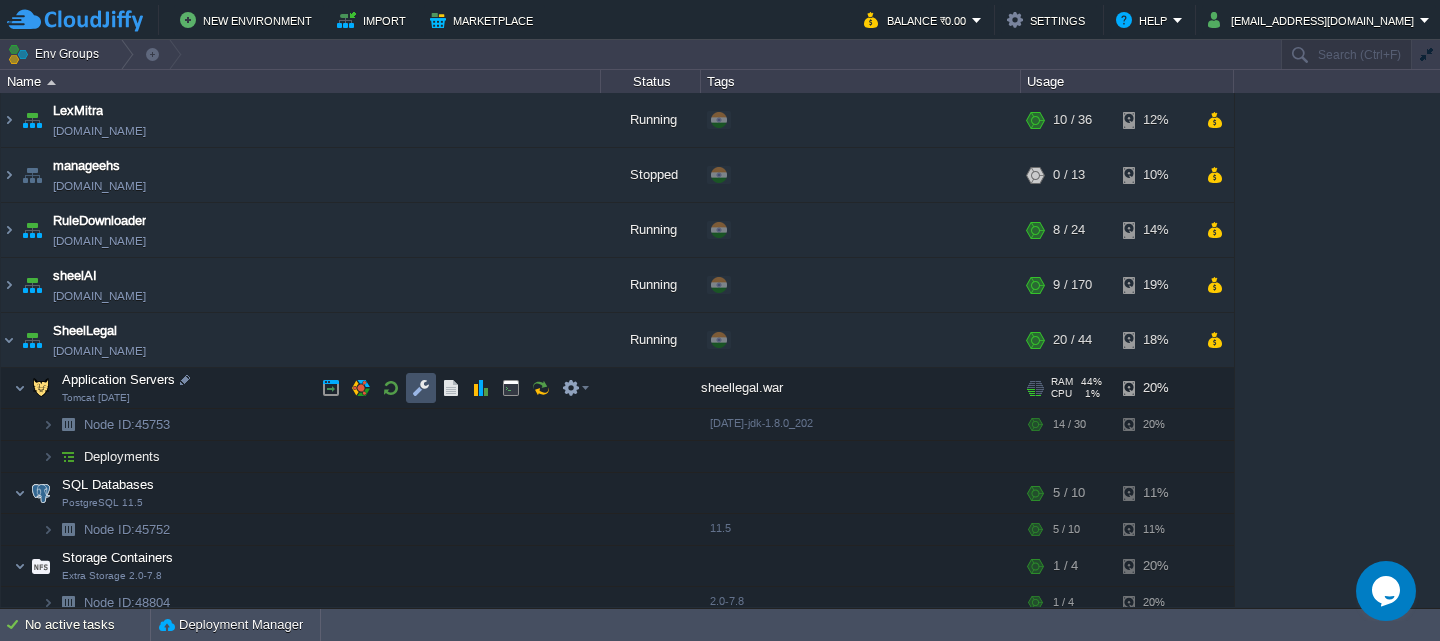 click at bounding box center [421, 388] 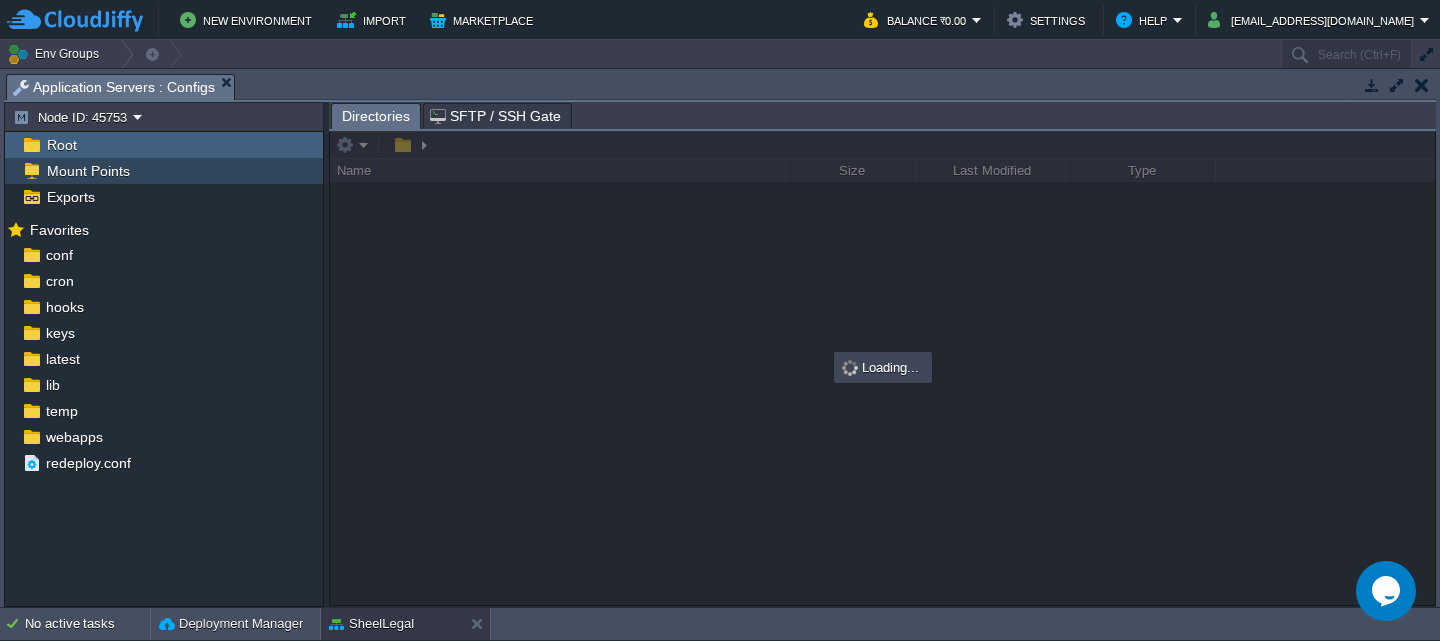 click on "Mount Points" at bounding box center (88, 171) 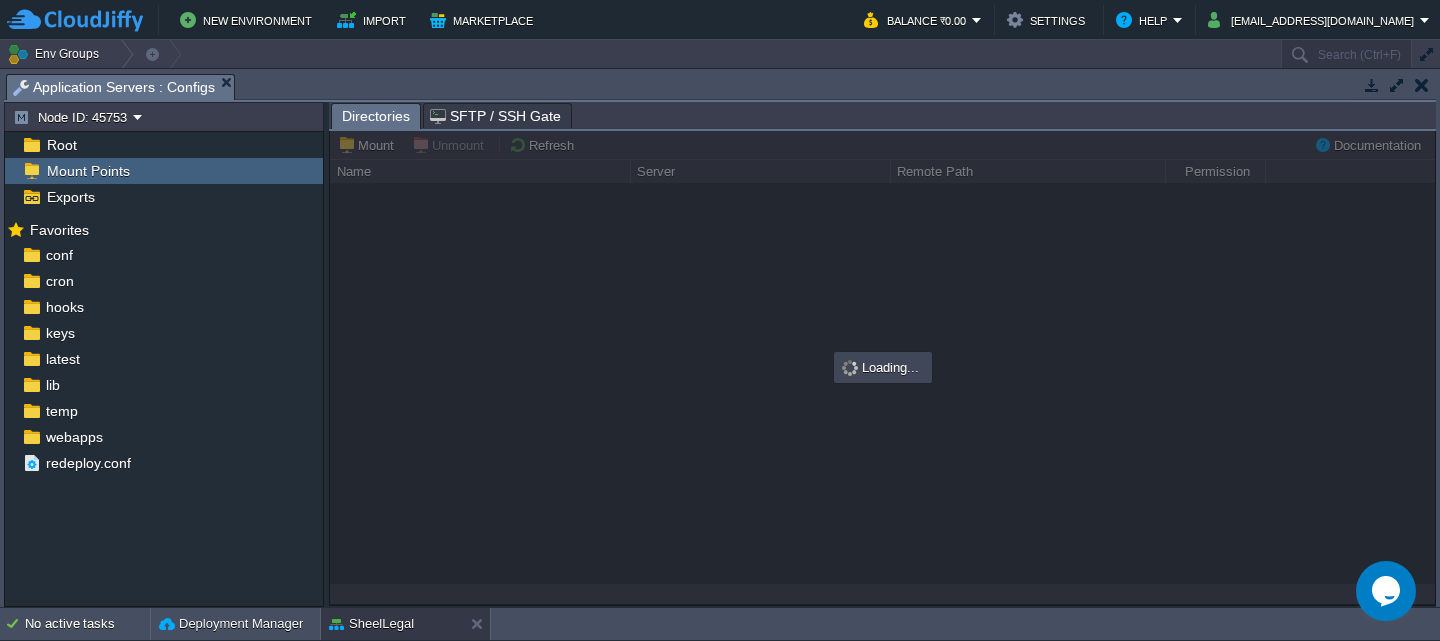 type on "/opt/tomcat/filestorage" 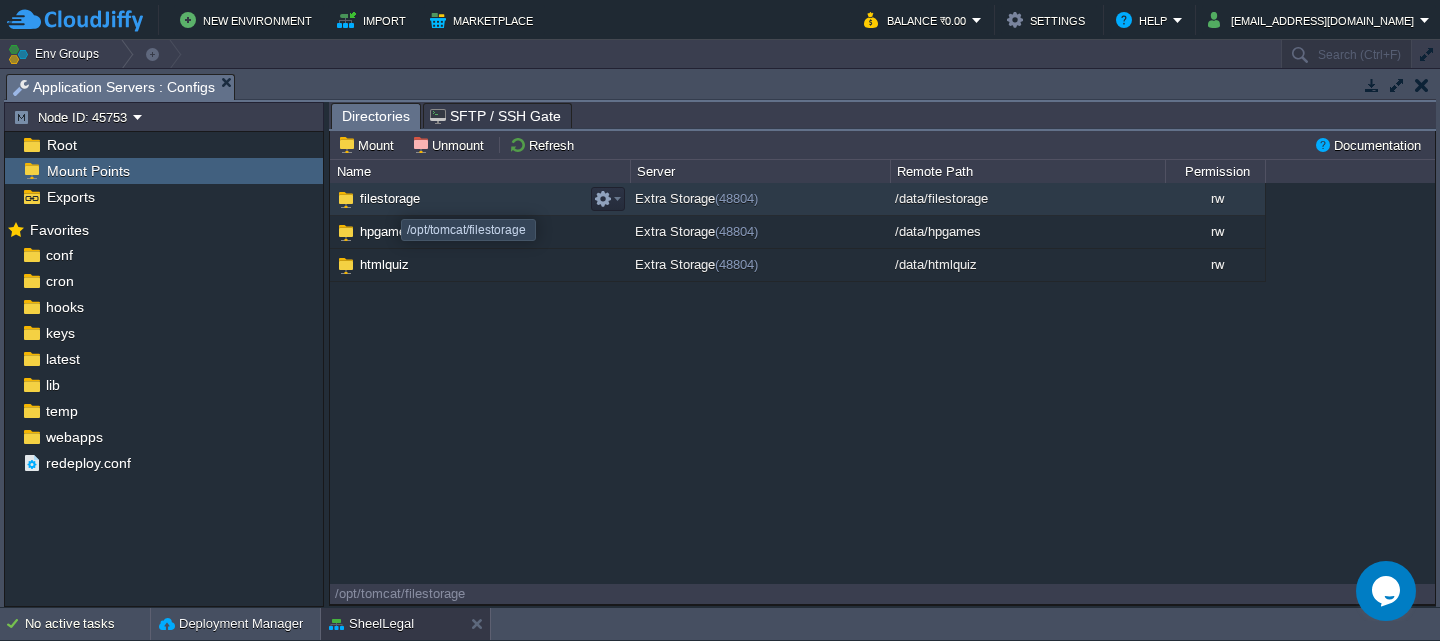 click on "filestorage" at bounding box center [390, 198] 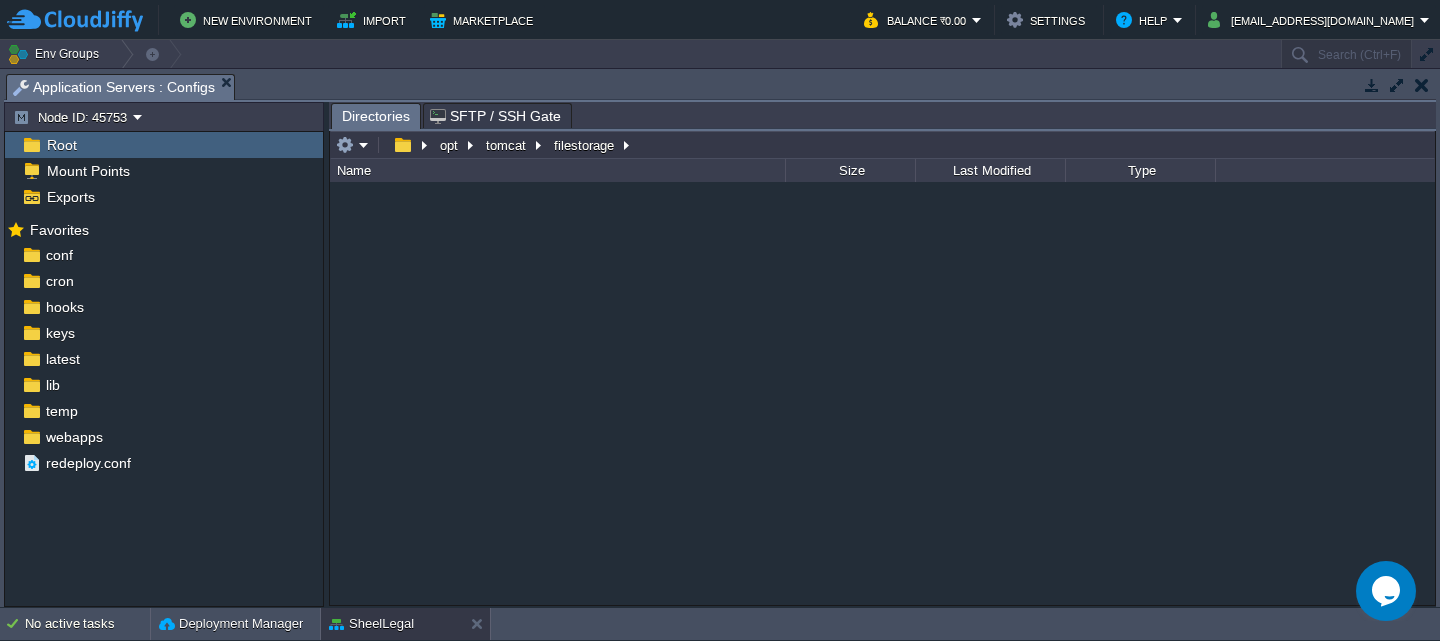 click on "Directories SFTP / SSH Gate" at bounding box center [2829, 115] 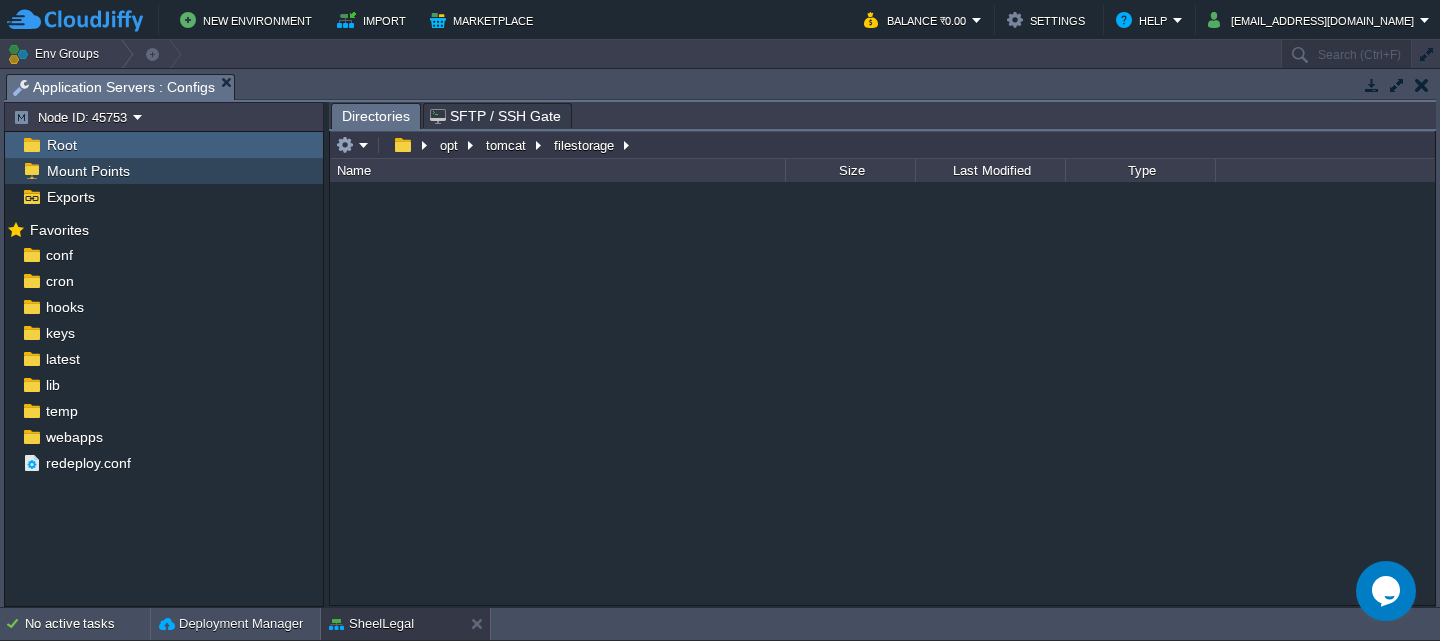 click on "Mount Points" at bounding box center [88, 171] 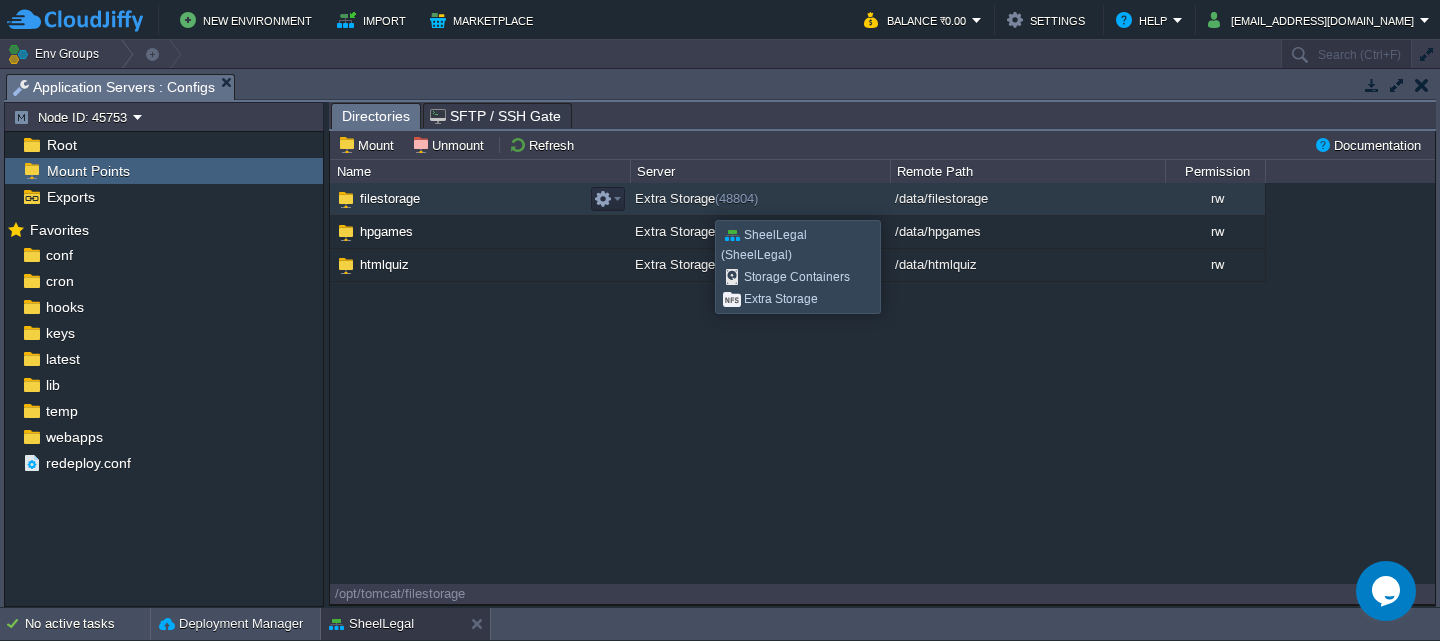 click on "Extra Storage  (48804)" at bounding box center [696, 198] 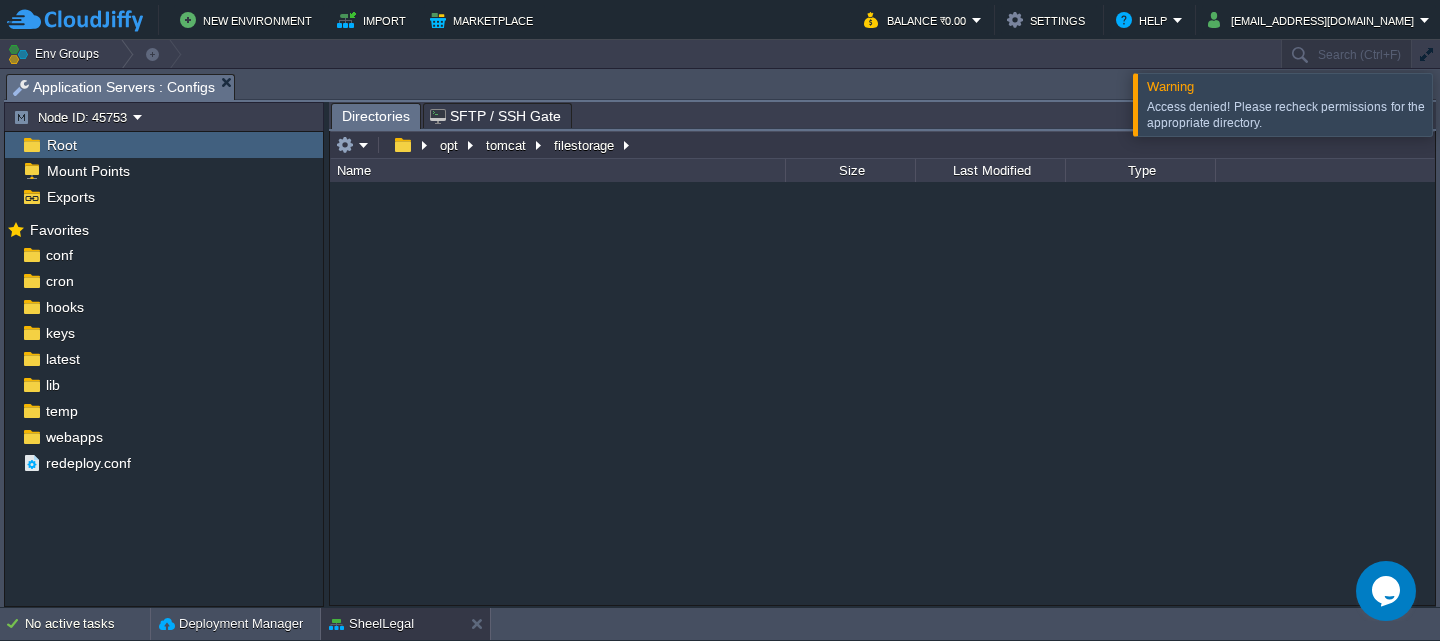 click at bounding box center [1464, 104] 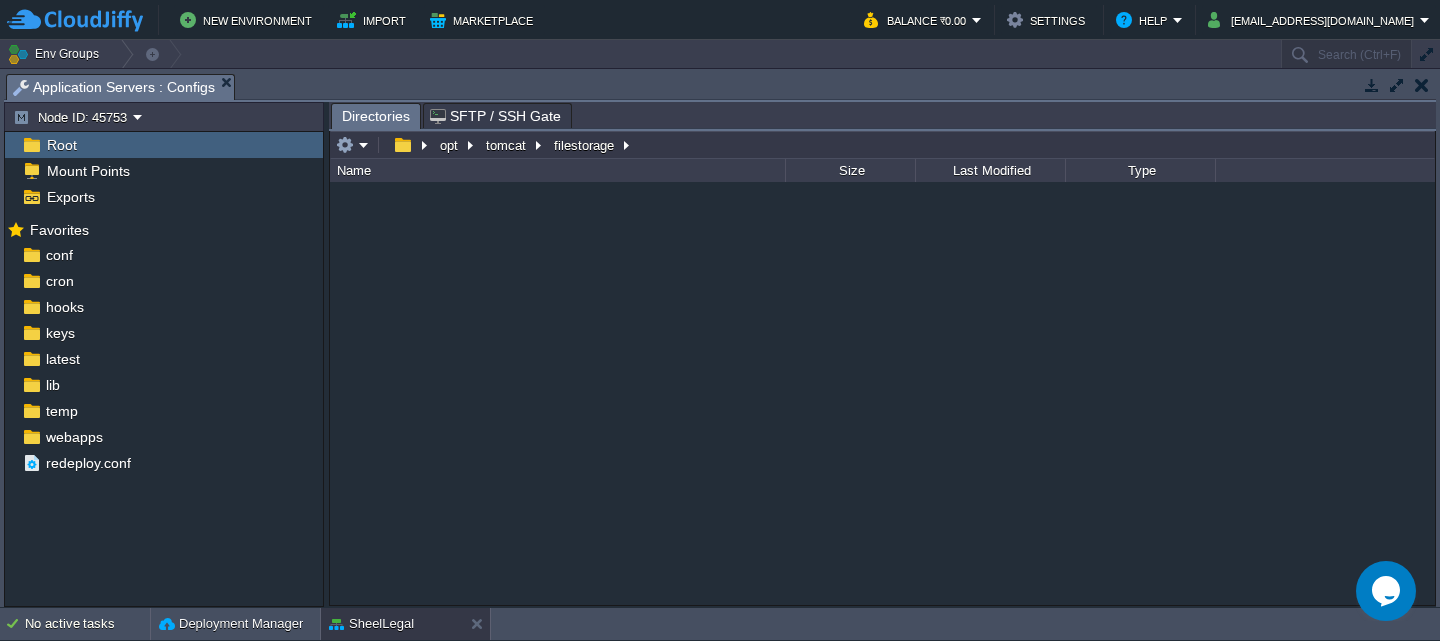 click at bounding box center (1422, 85) 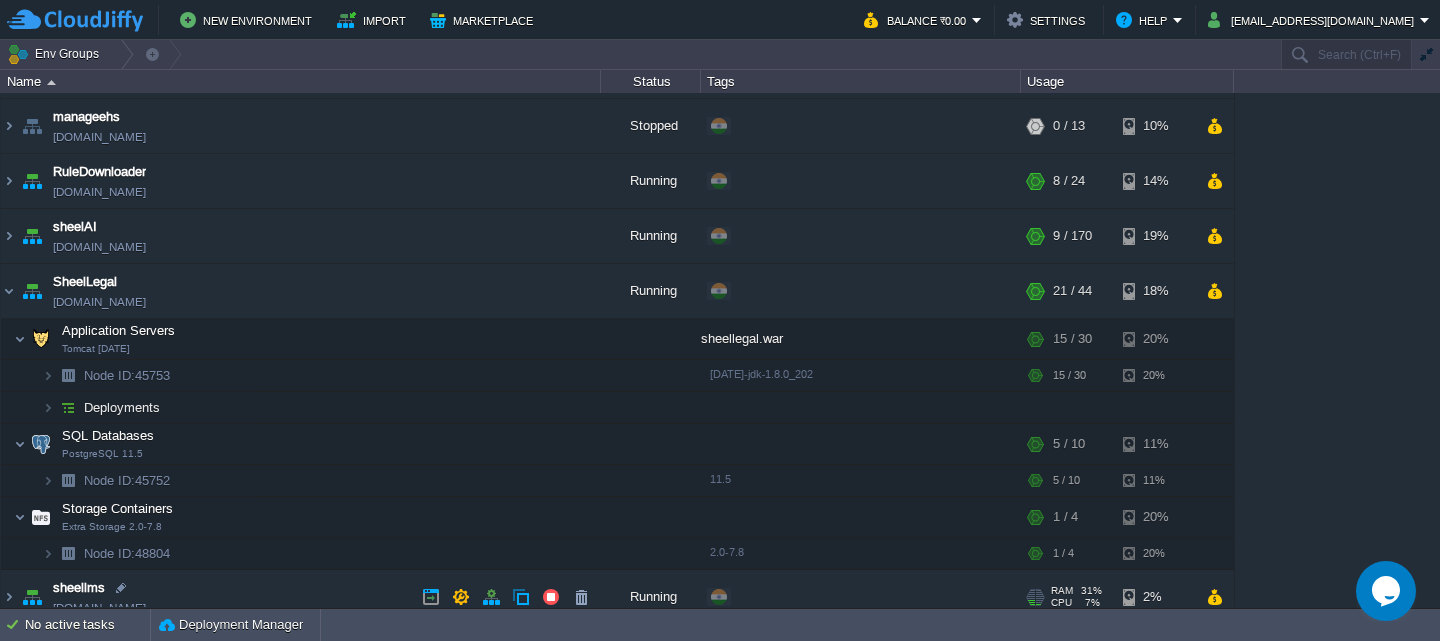 scroll, scrollTop: 232, scrollLeft: 0, axis: vertical 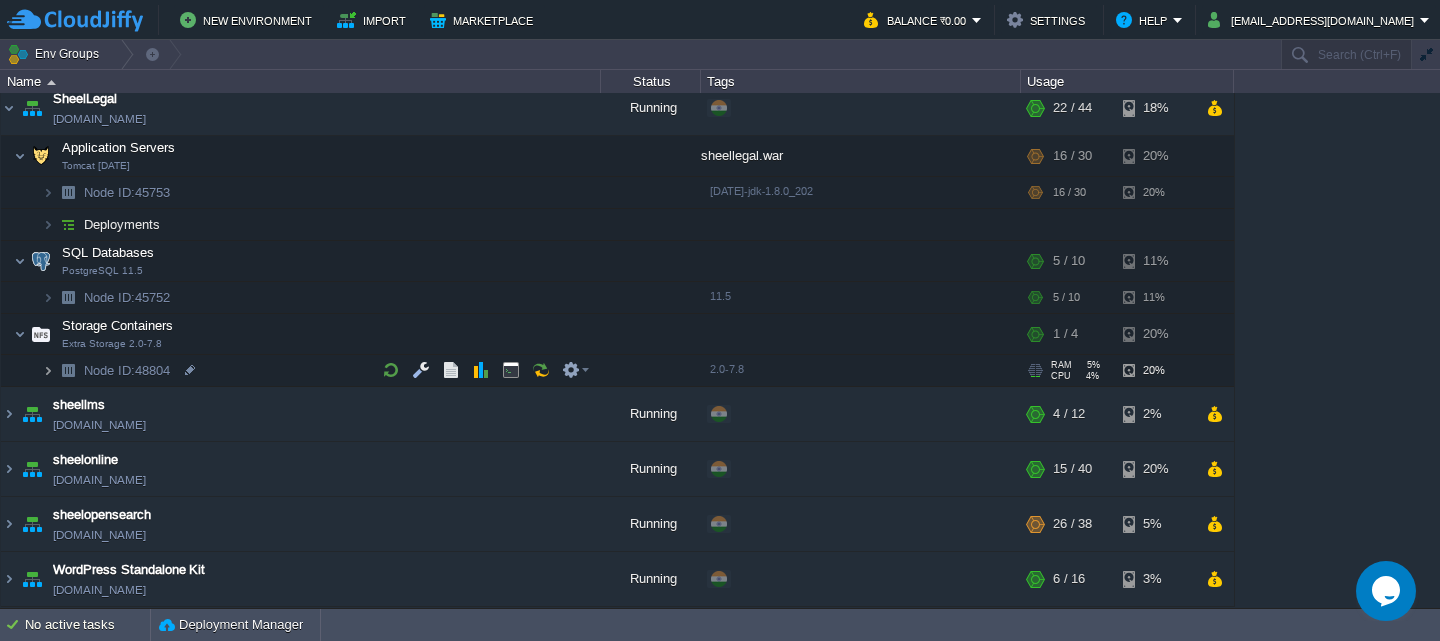 click at bounding box center (48, 370) 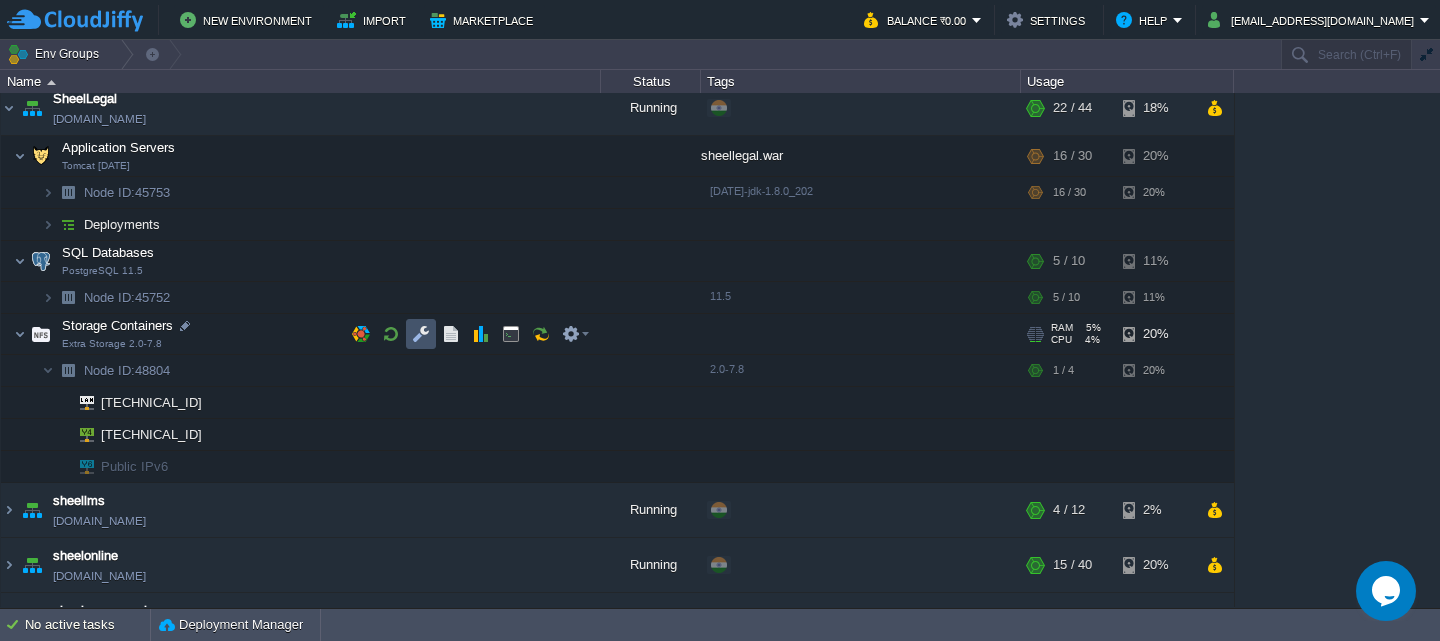click at bounding box center [421, 334] 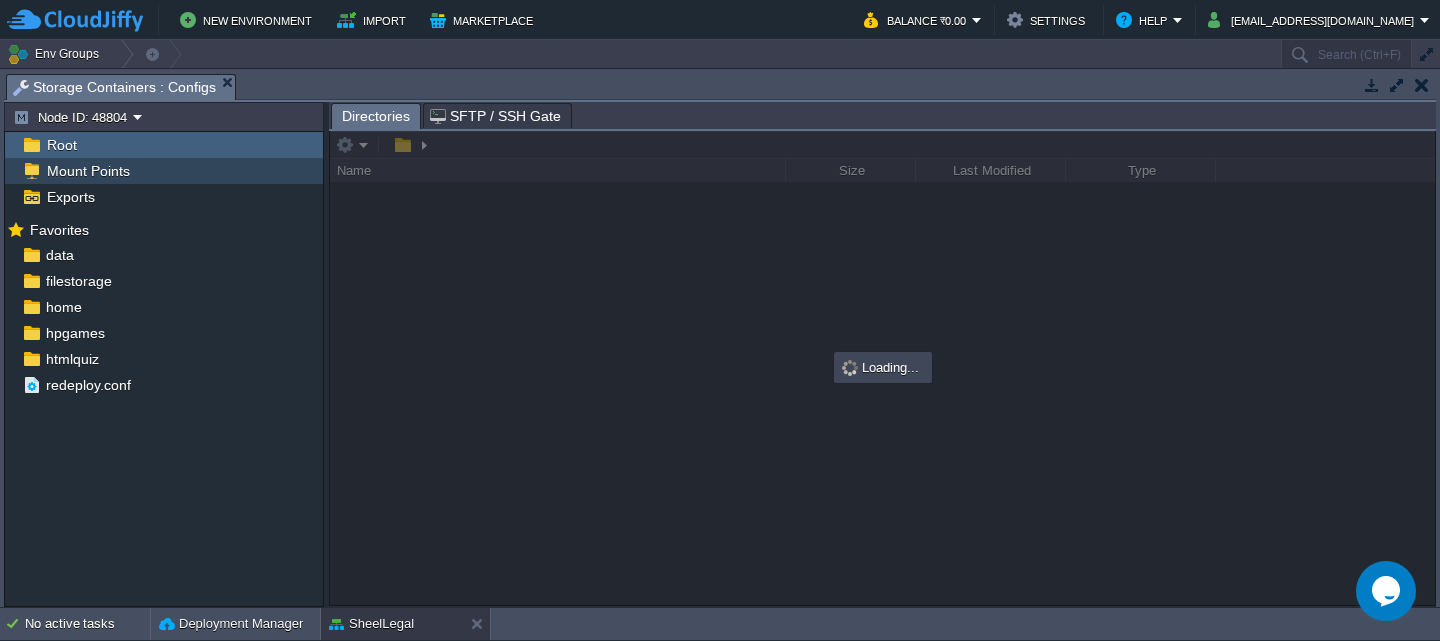 click on "Mount Points" at bounding box center (88, 171) 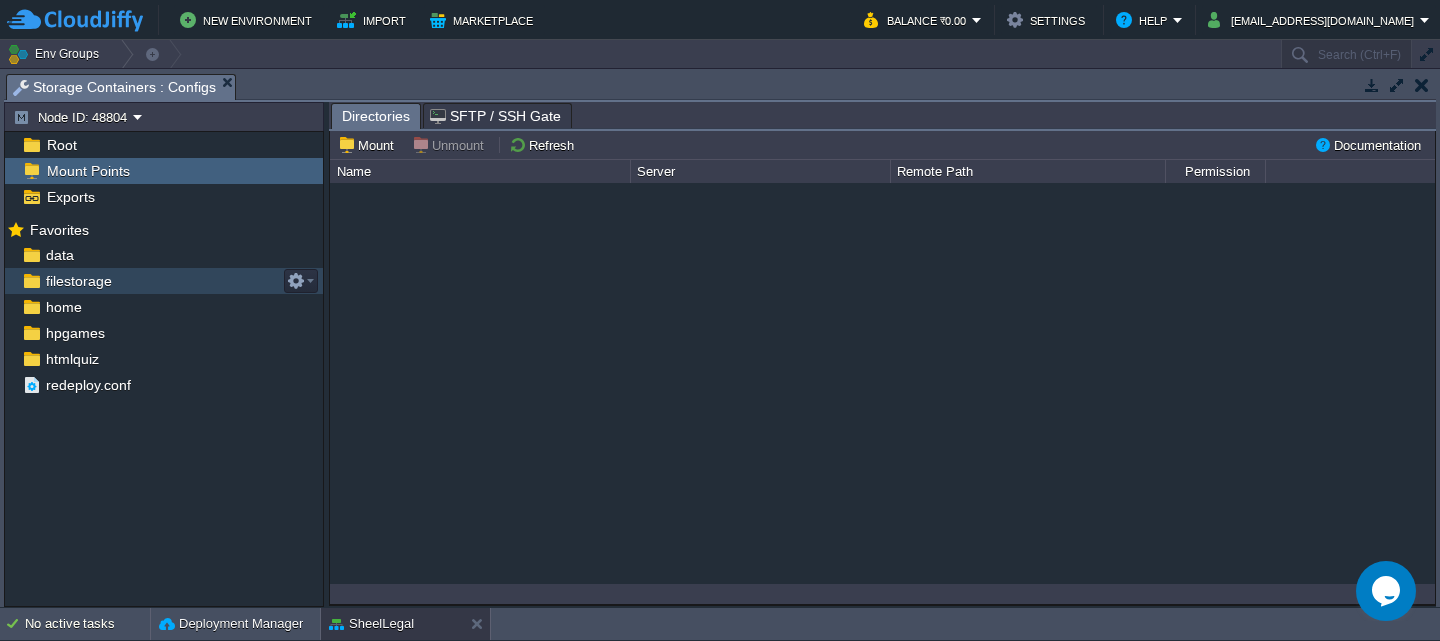 click on "filestorage" at bounding box center (78, 281) 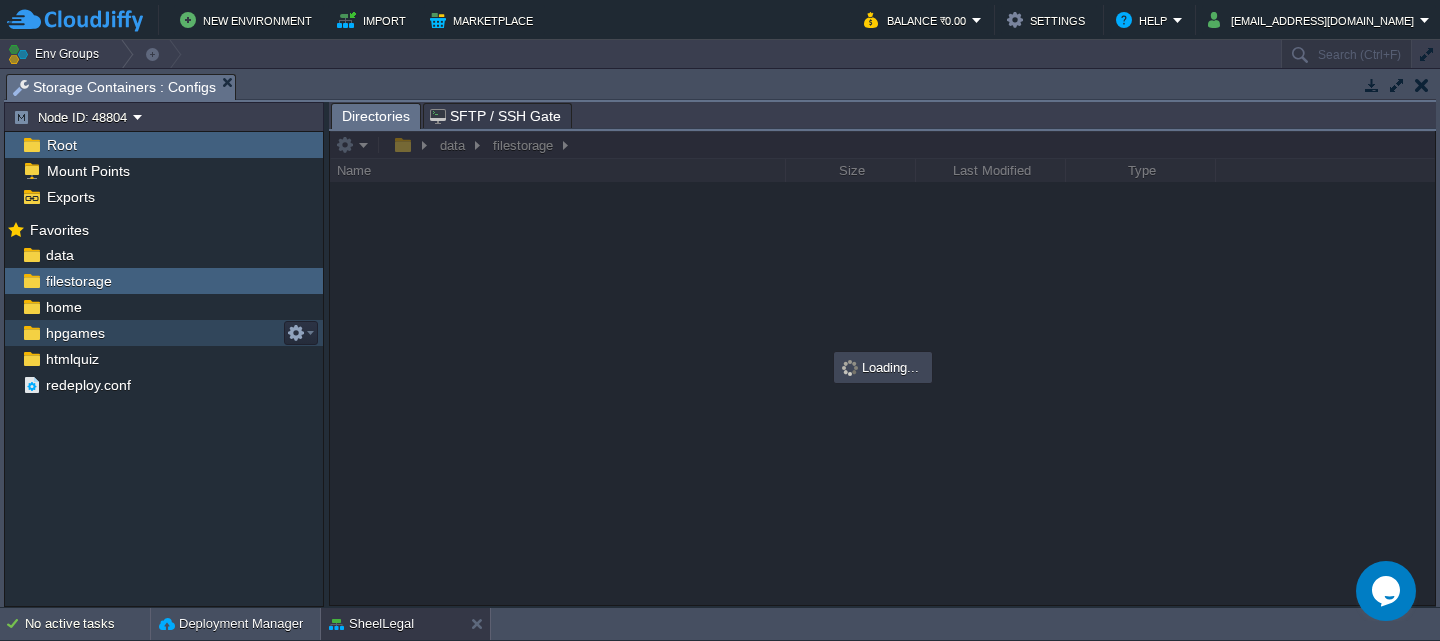 click on "hpgames" at bounding box center [75, 333] 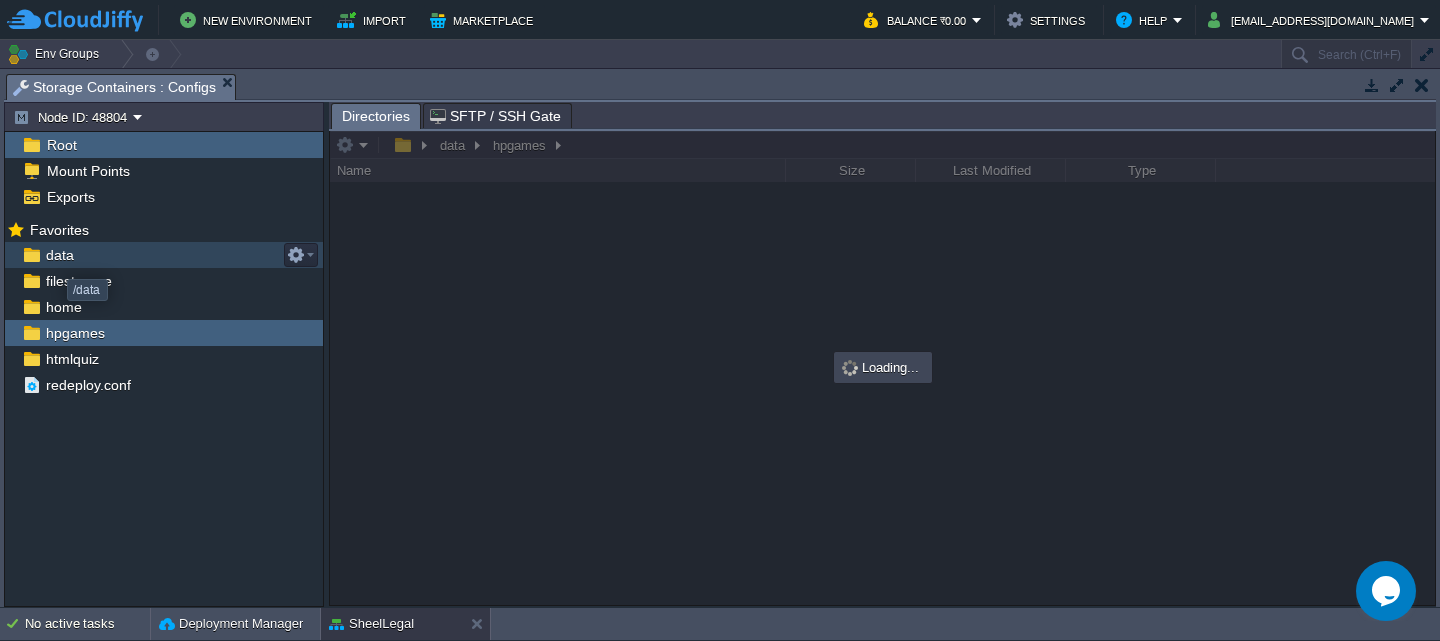 click on "data" at bounding box center (59, 255) 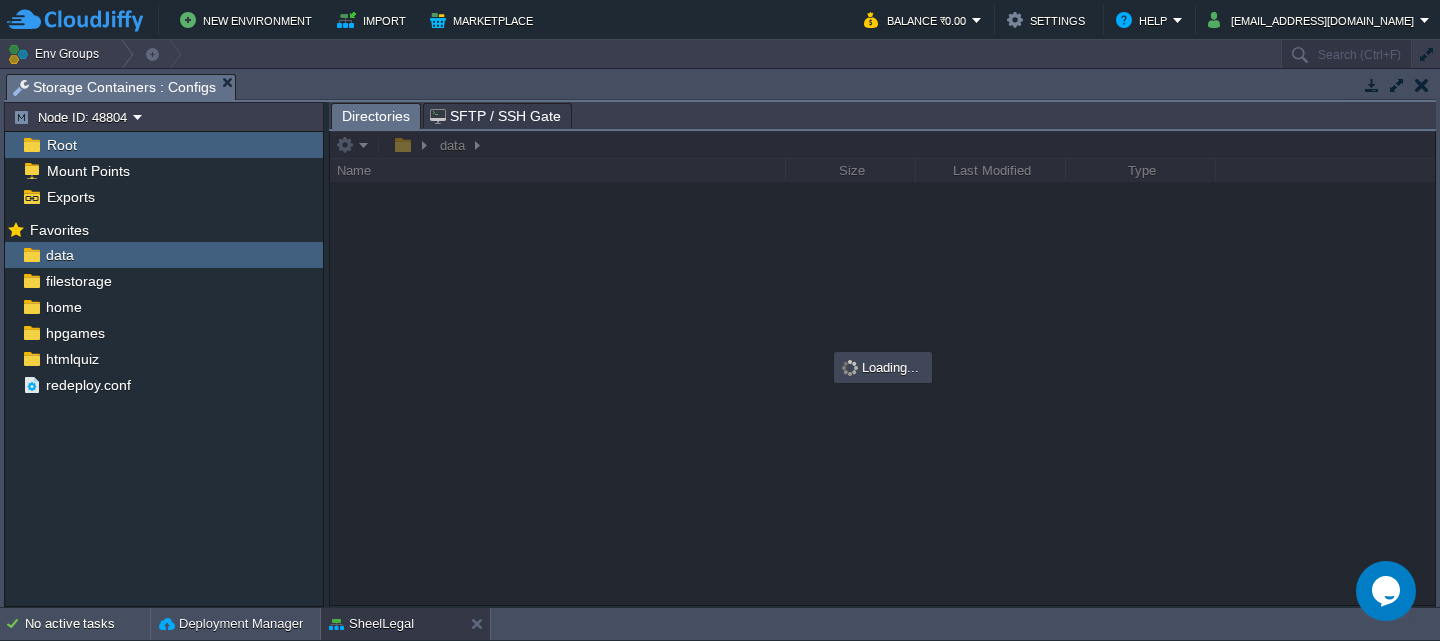 click at bounding box center (1422, 85) 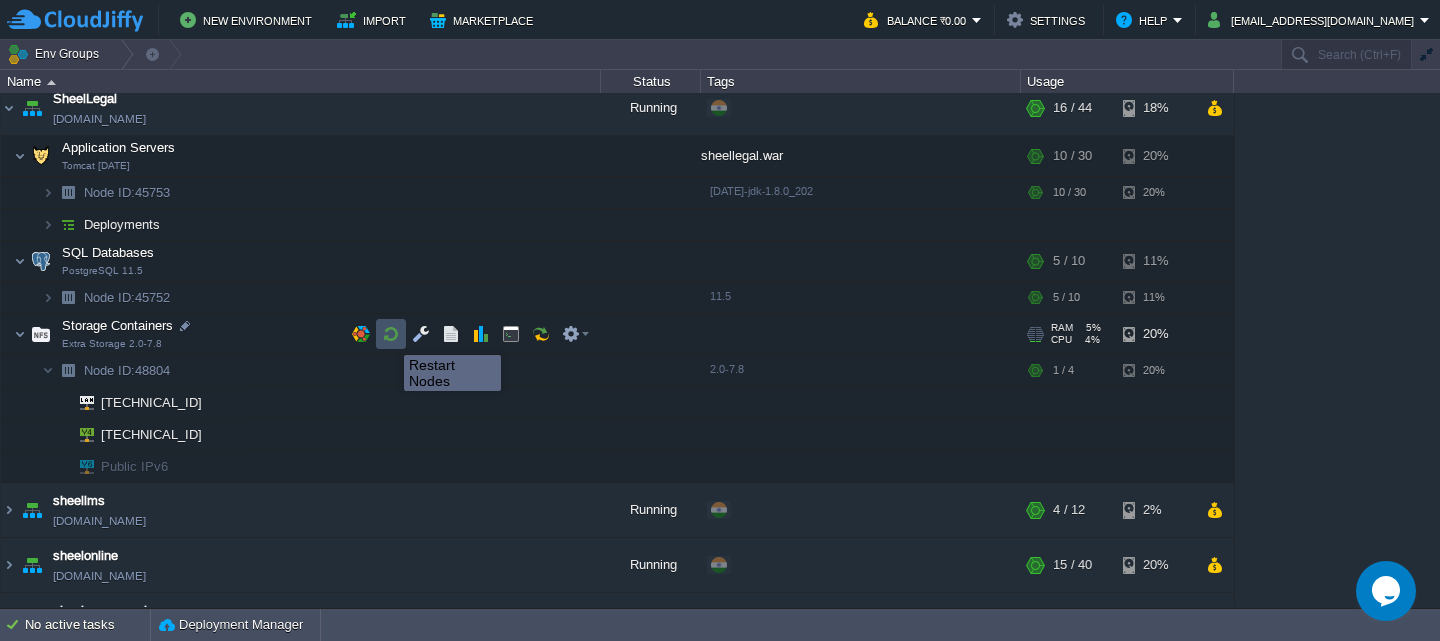 click at bounding box center [391, 334] 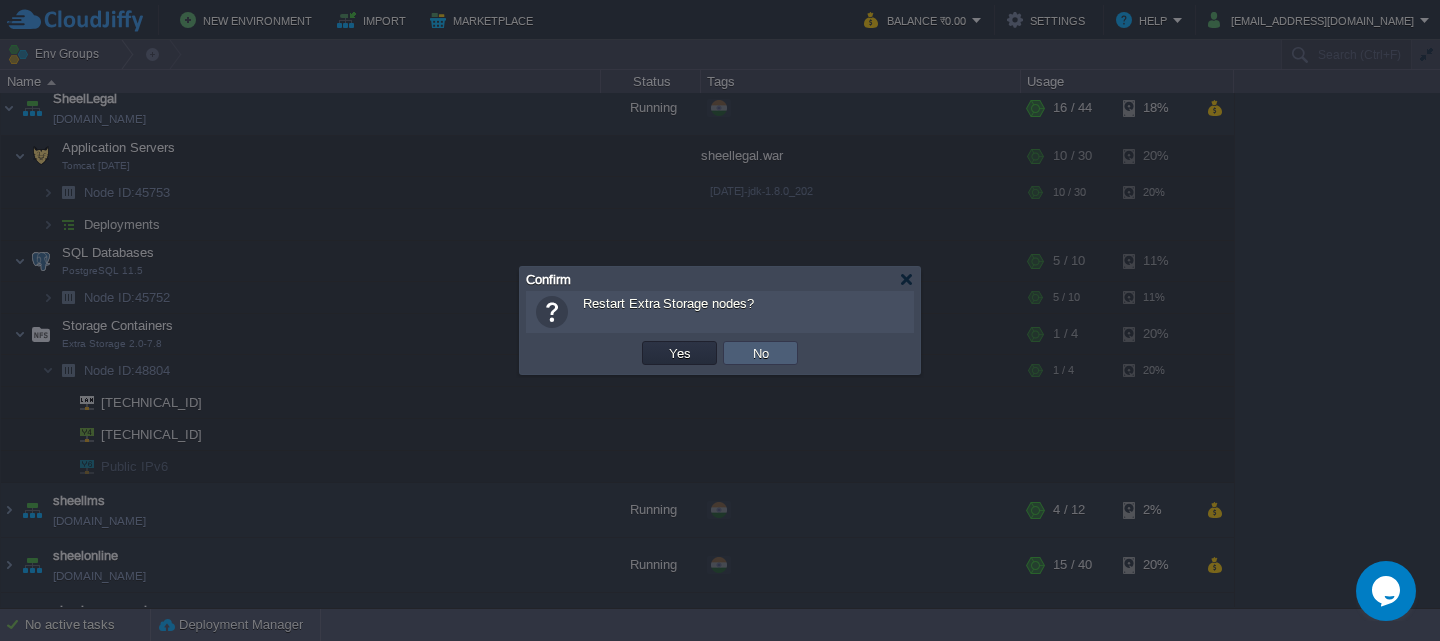 click on "No" at bounding box center [761, 353] 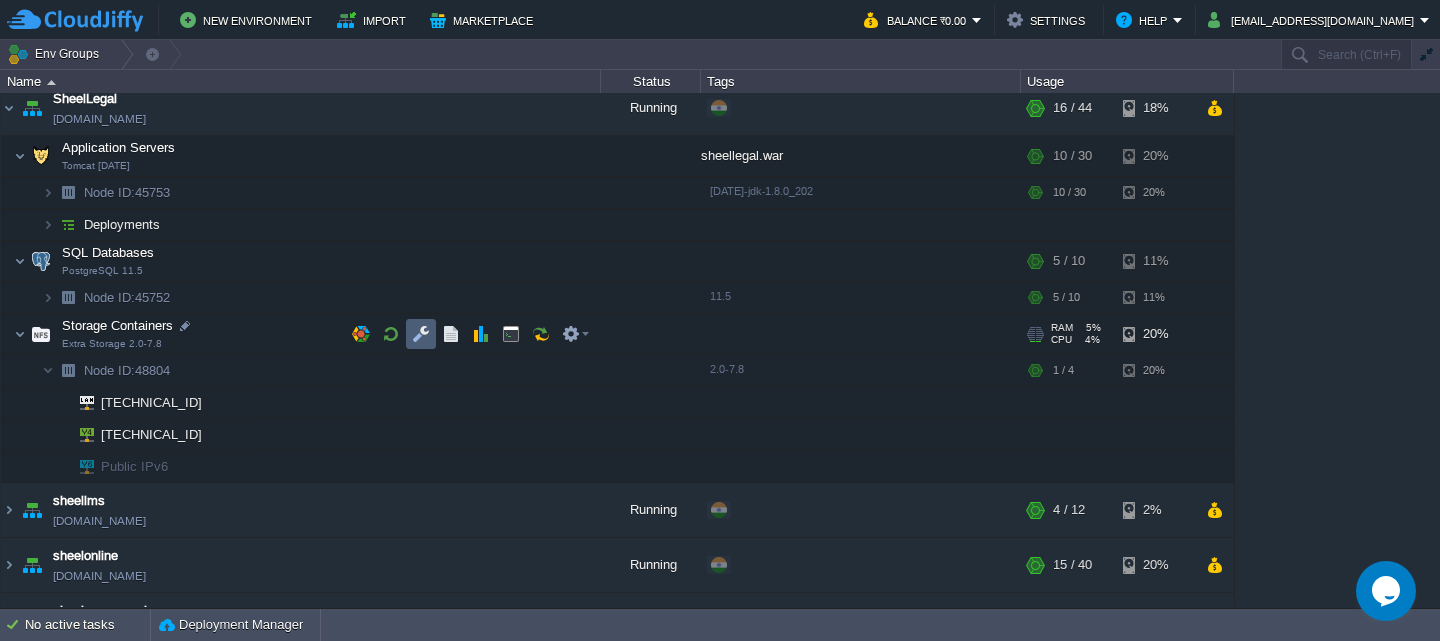 click at bounding box center [421, 334] 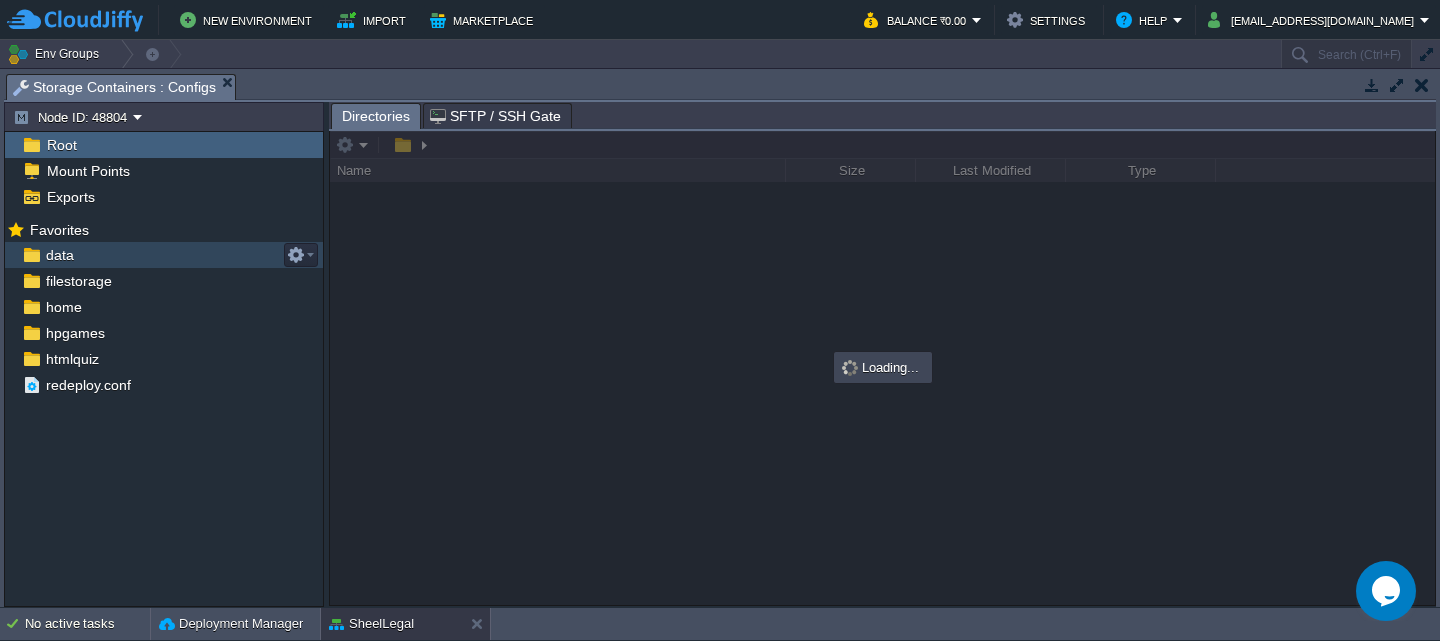 click on "data" at bounding box center (59, 255) 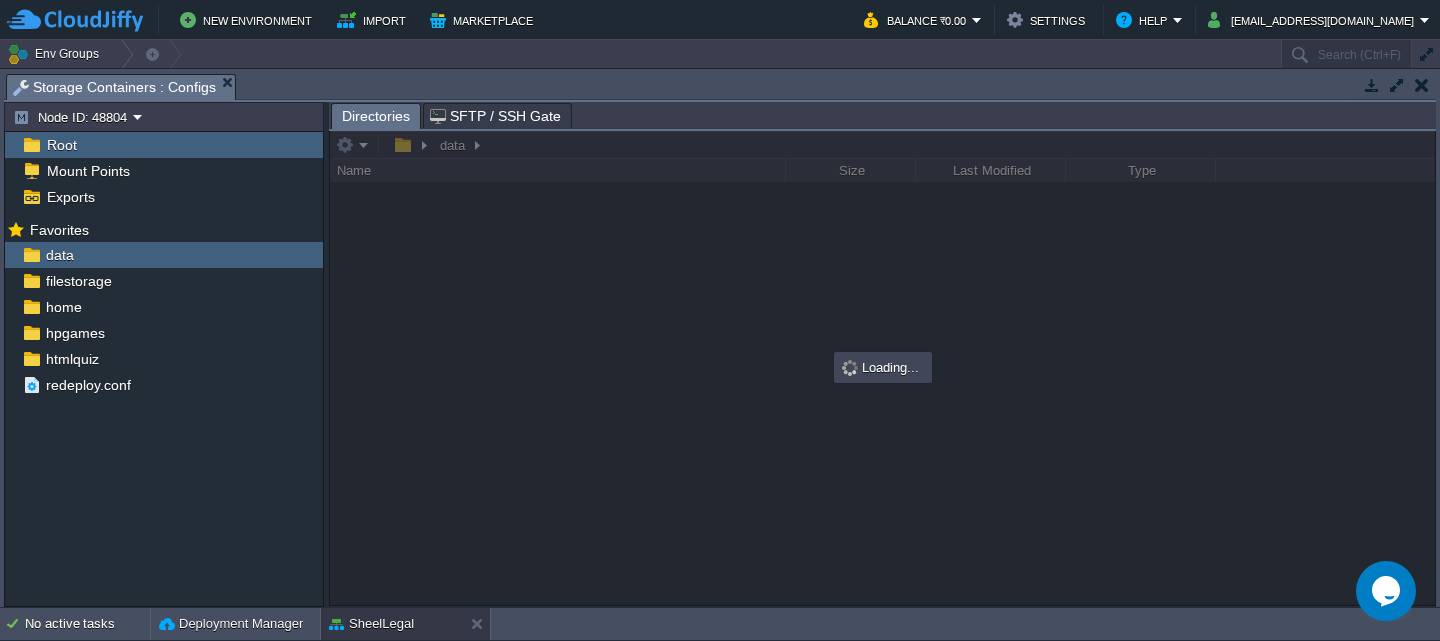 click at bounding box center [1422, 85] 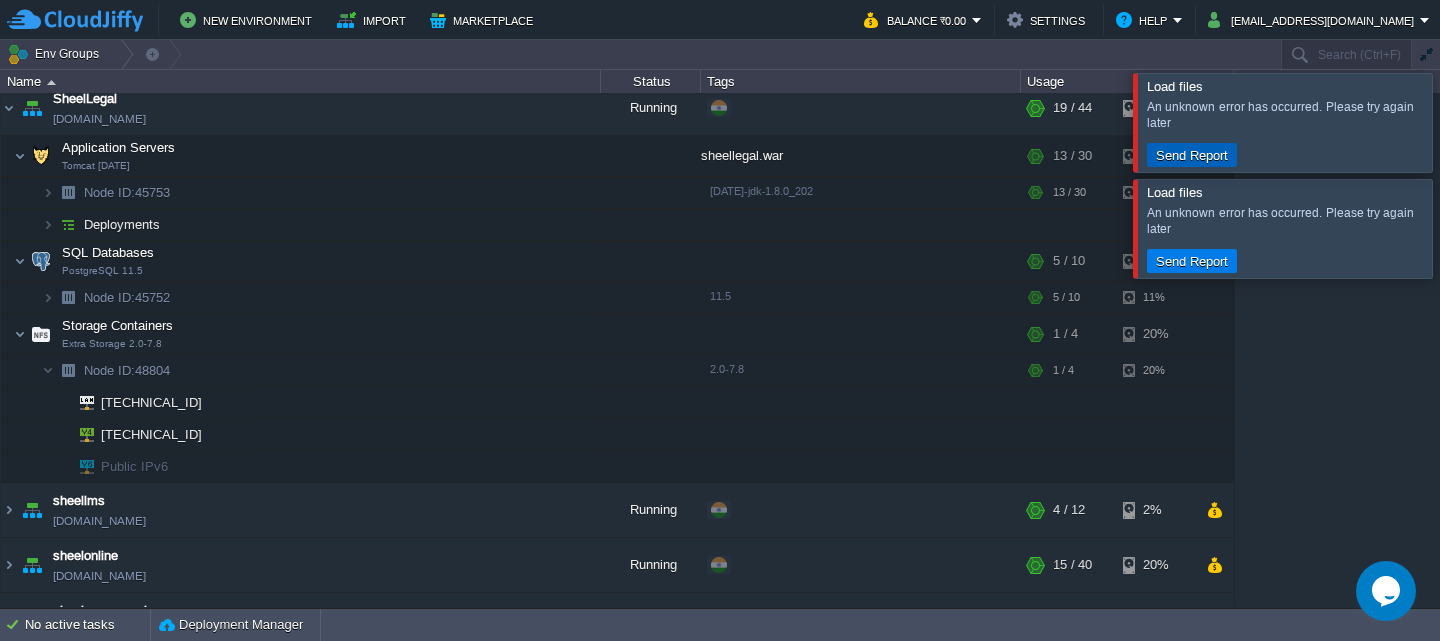 click on "Send Report" at bounding box center [1192, 155] 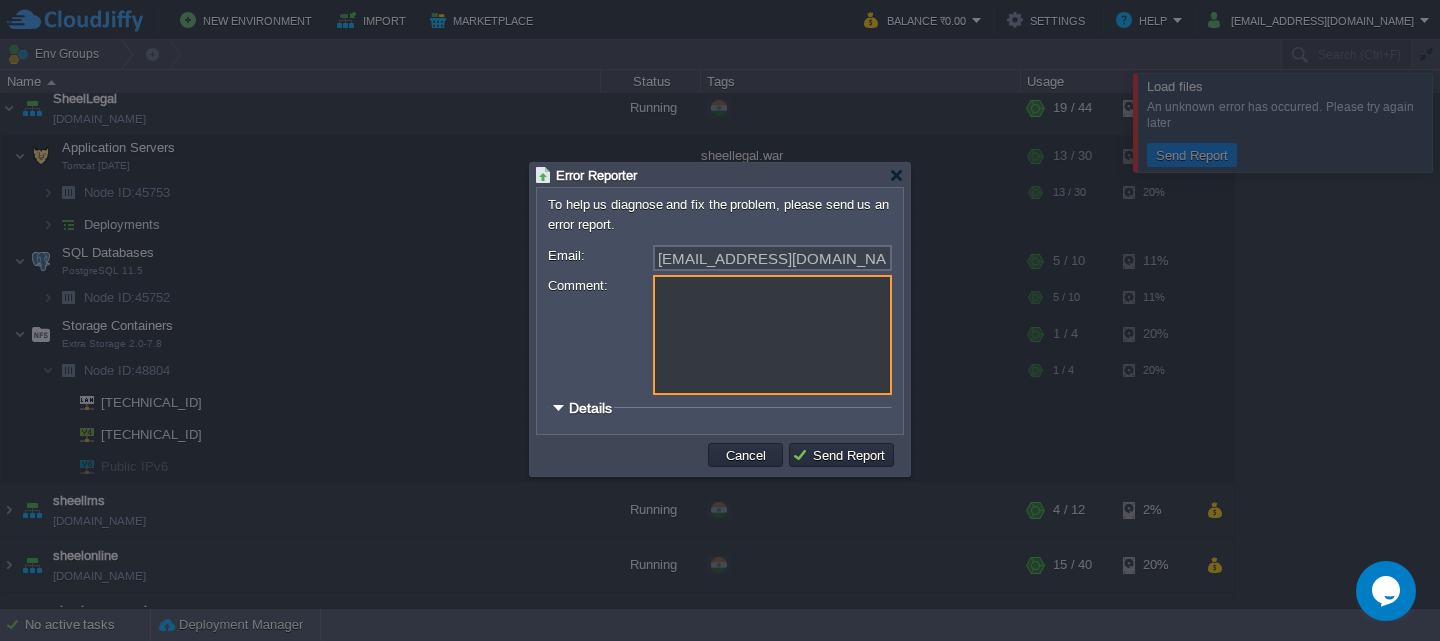 drag, startPoint x: 657, startPoint y: 287, endPoint x: 797, endPoint y: 285, distance: 140.01428 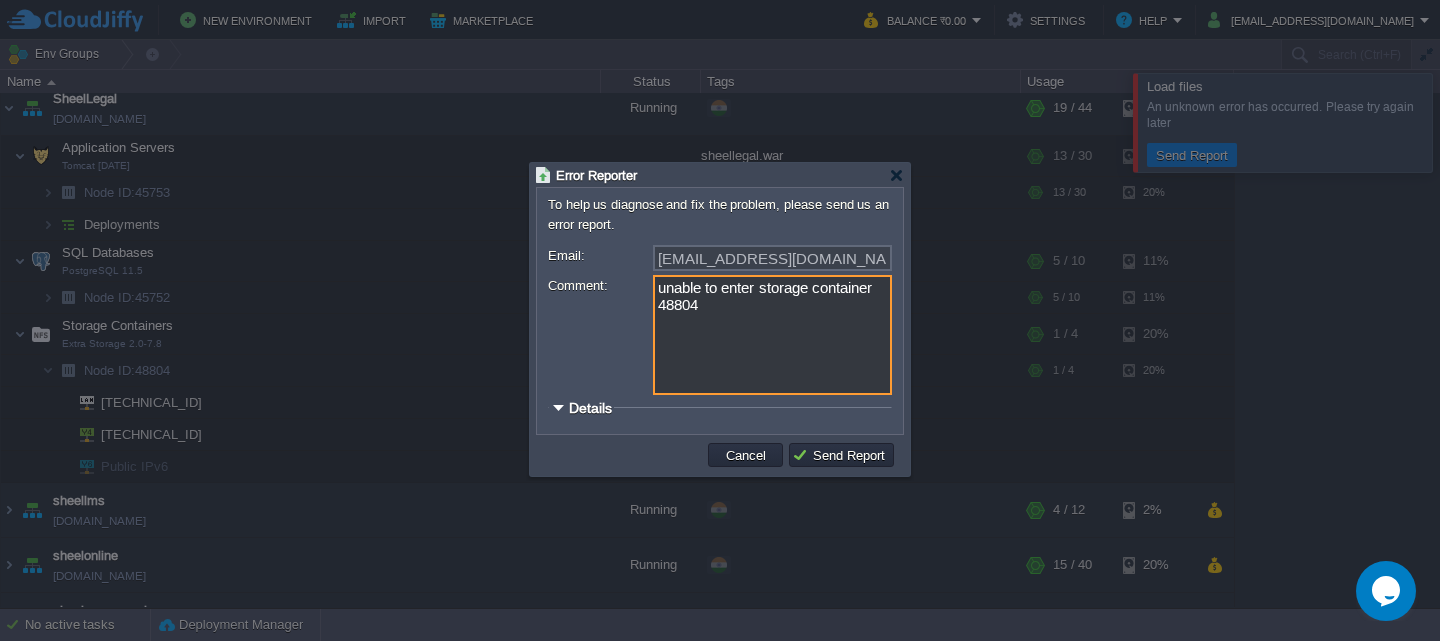 type on "unable to enter storage container 48804" 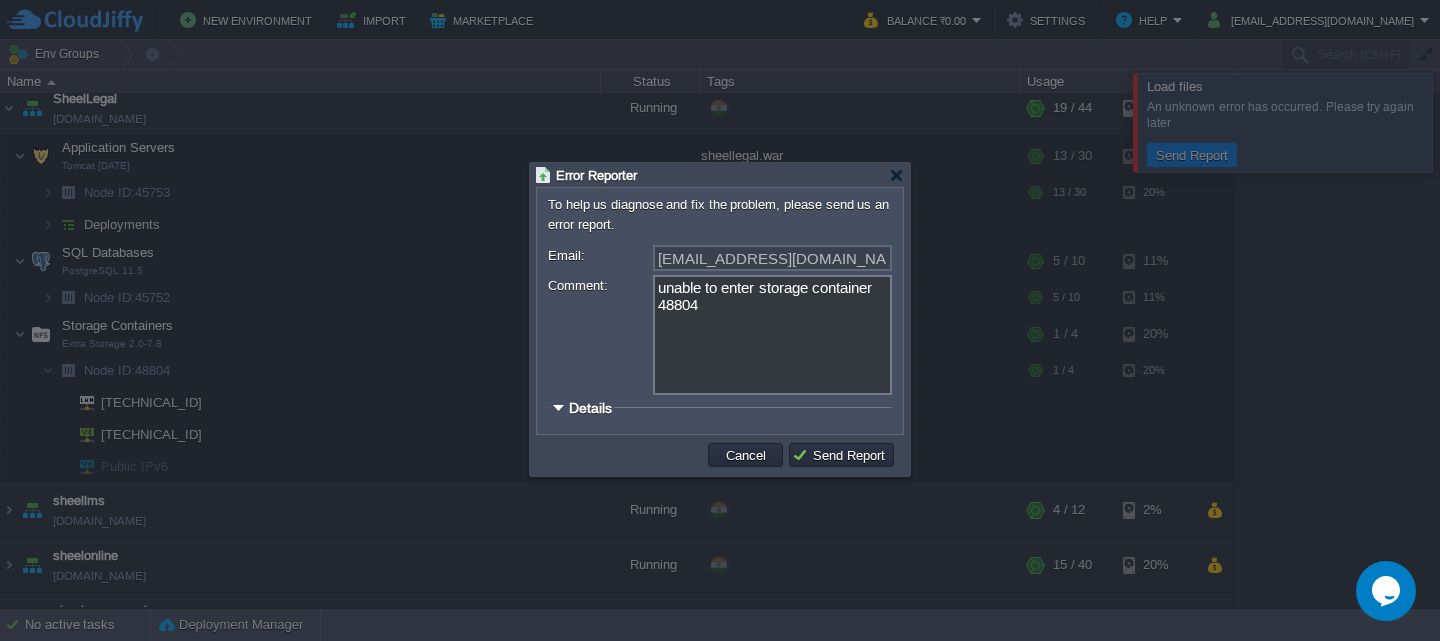 click on "Details" at bounding box center (590, 408) 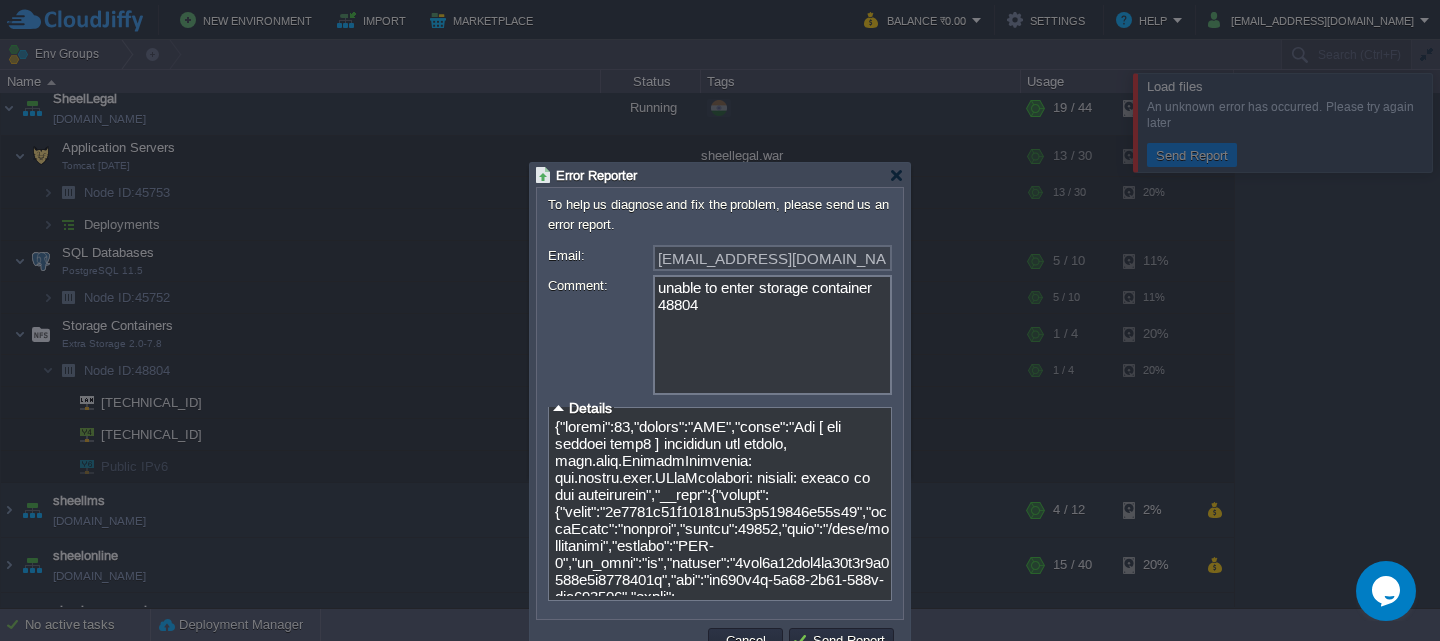 click on "Details" at bounding box center [590, 408] 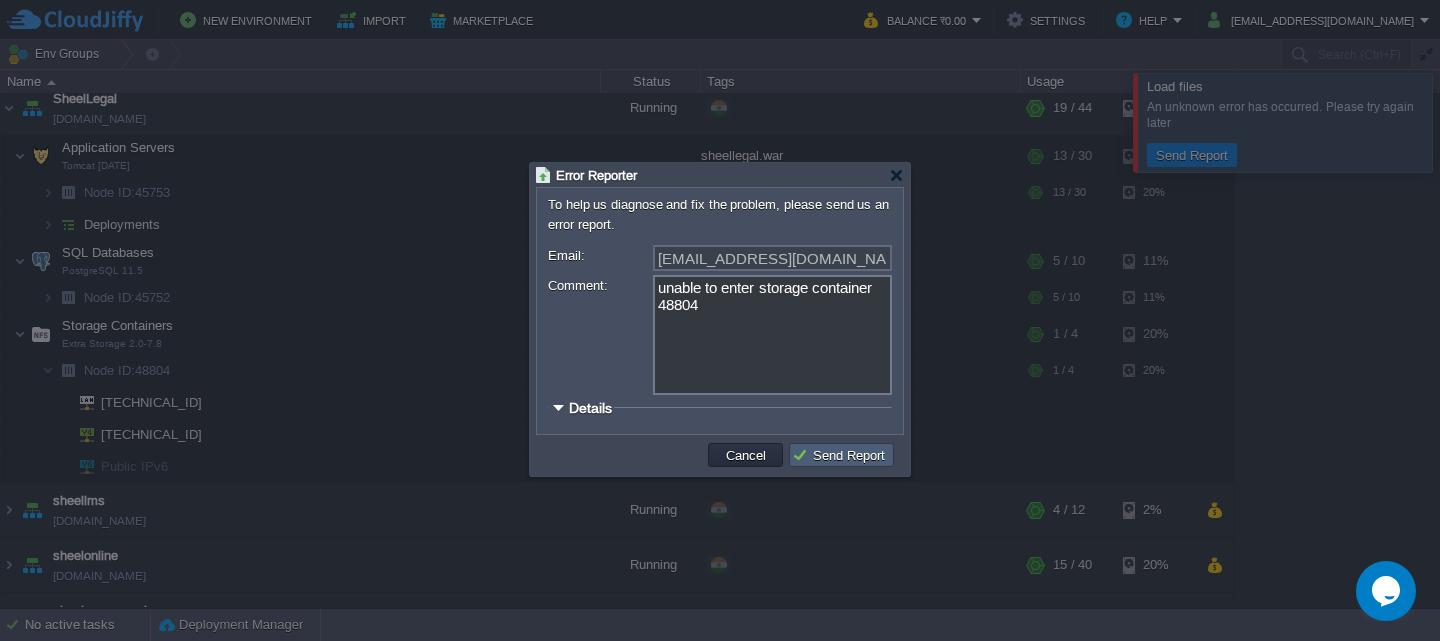 click on "Send Report" at bounding box center [841, 455] 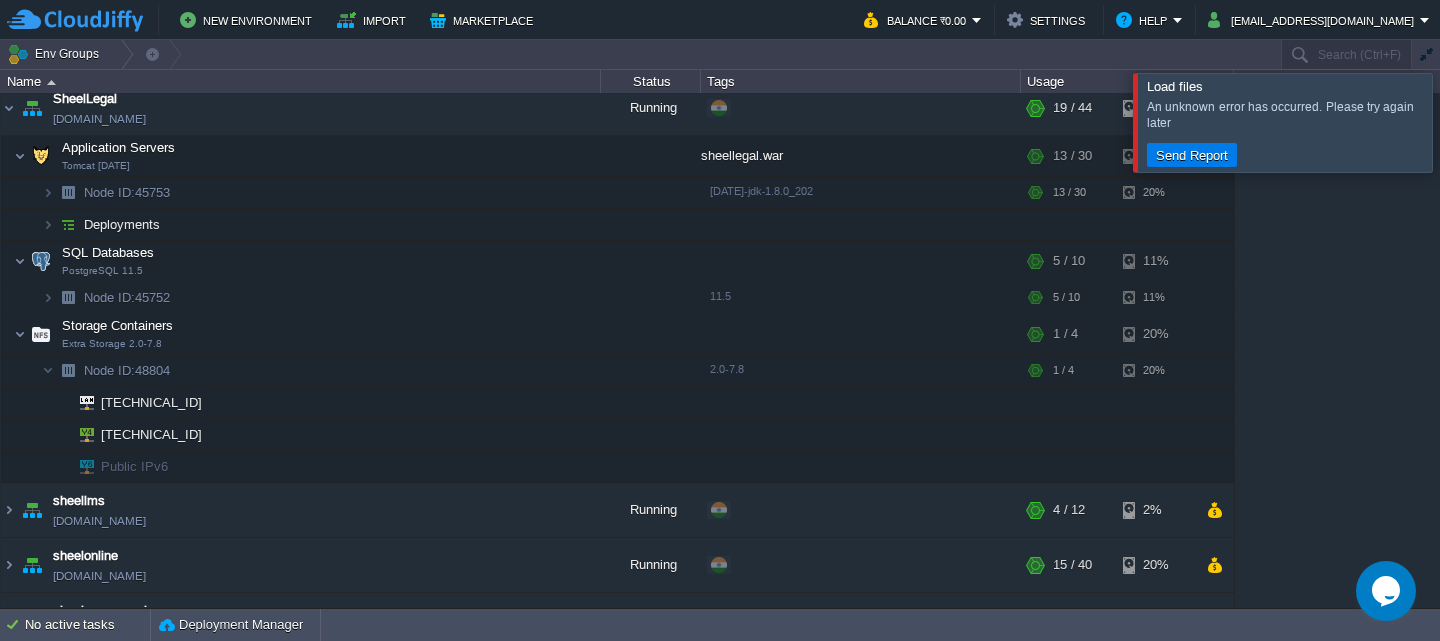 click at bounding box center [1464, 122] 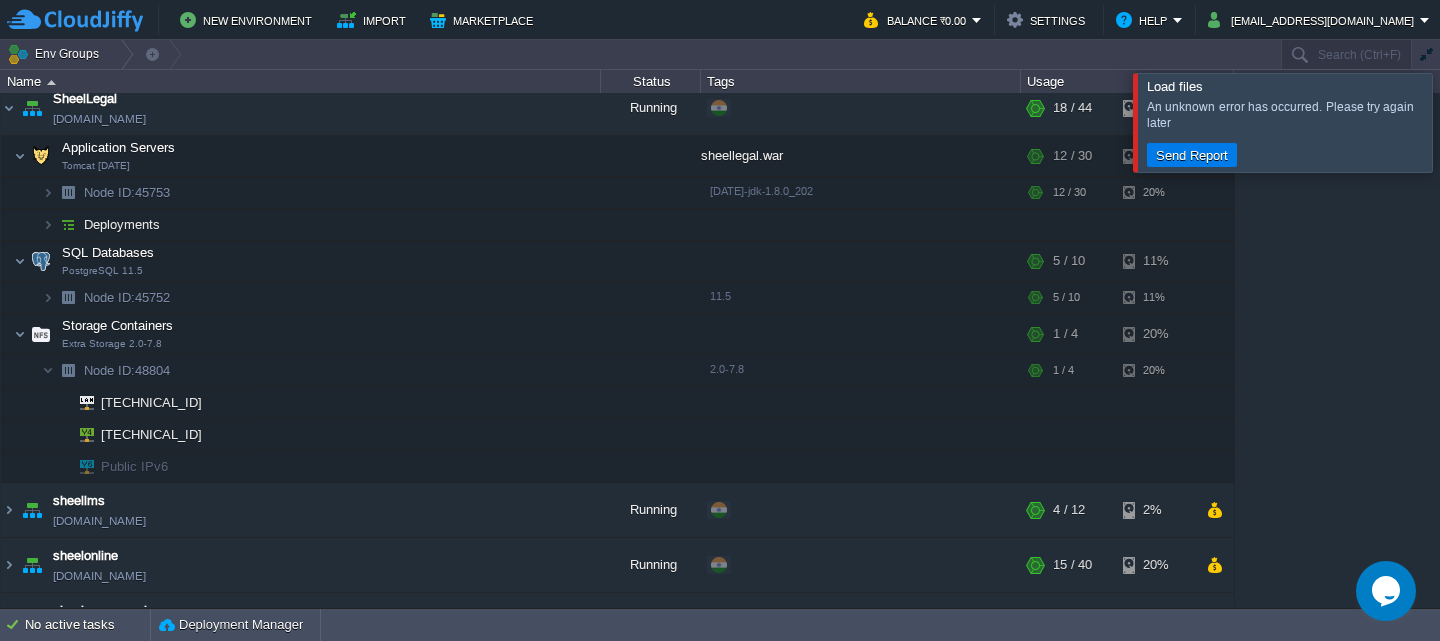 click at bounding box center [1464, 122] 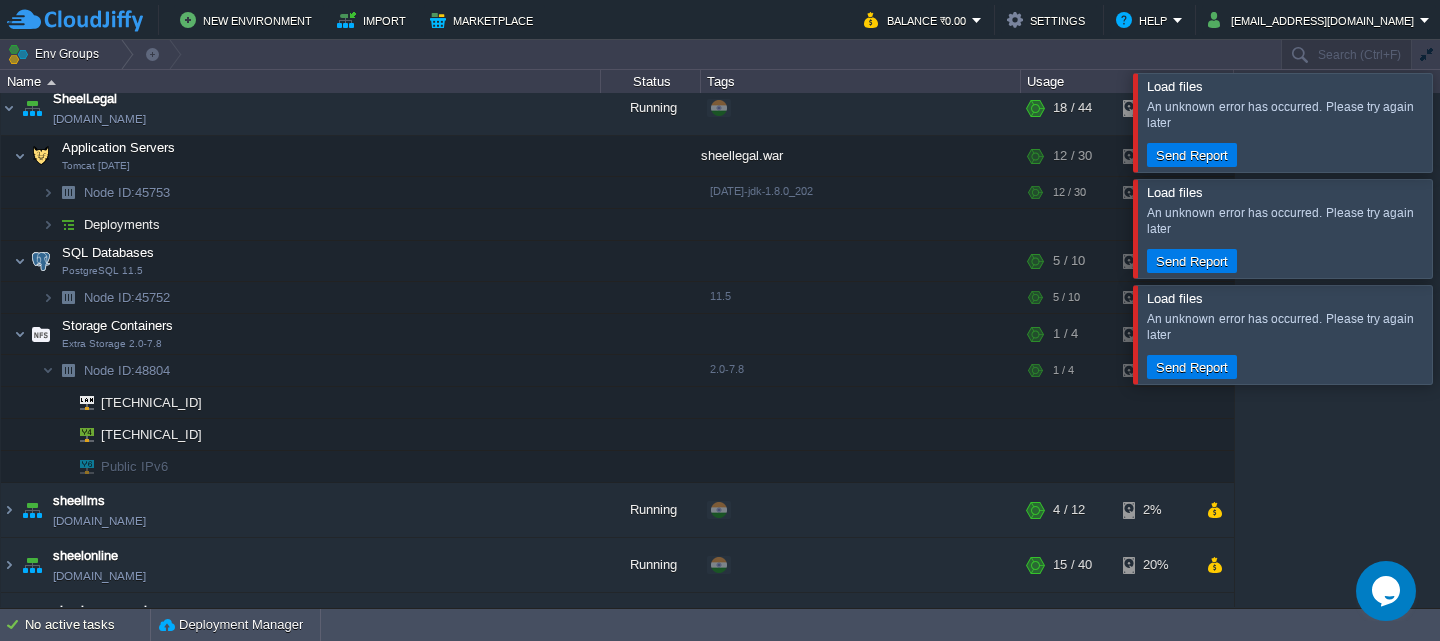 click at bounding box center [1464, 122] 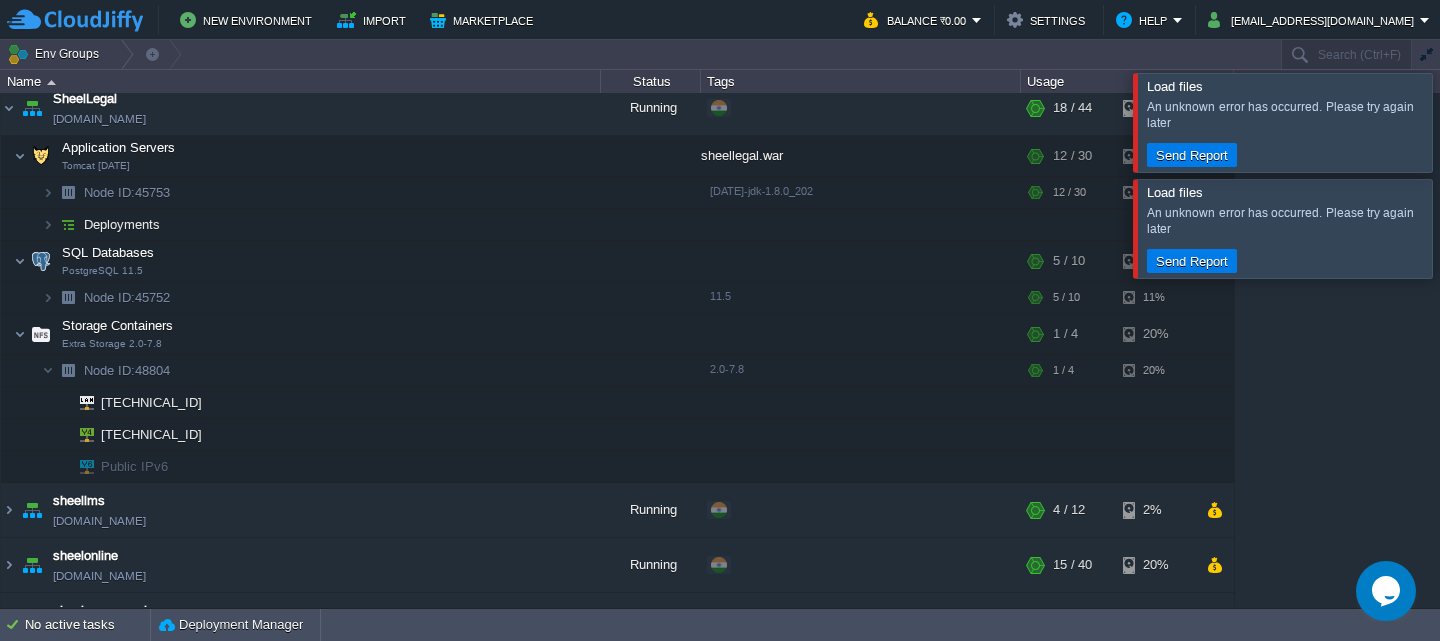 click at bounding box center (1464, 122) 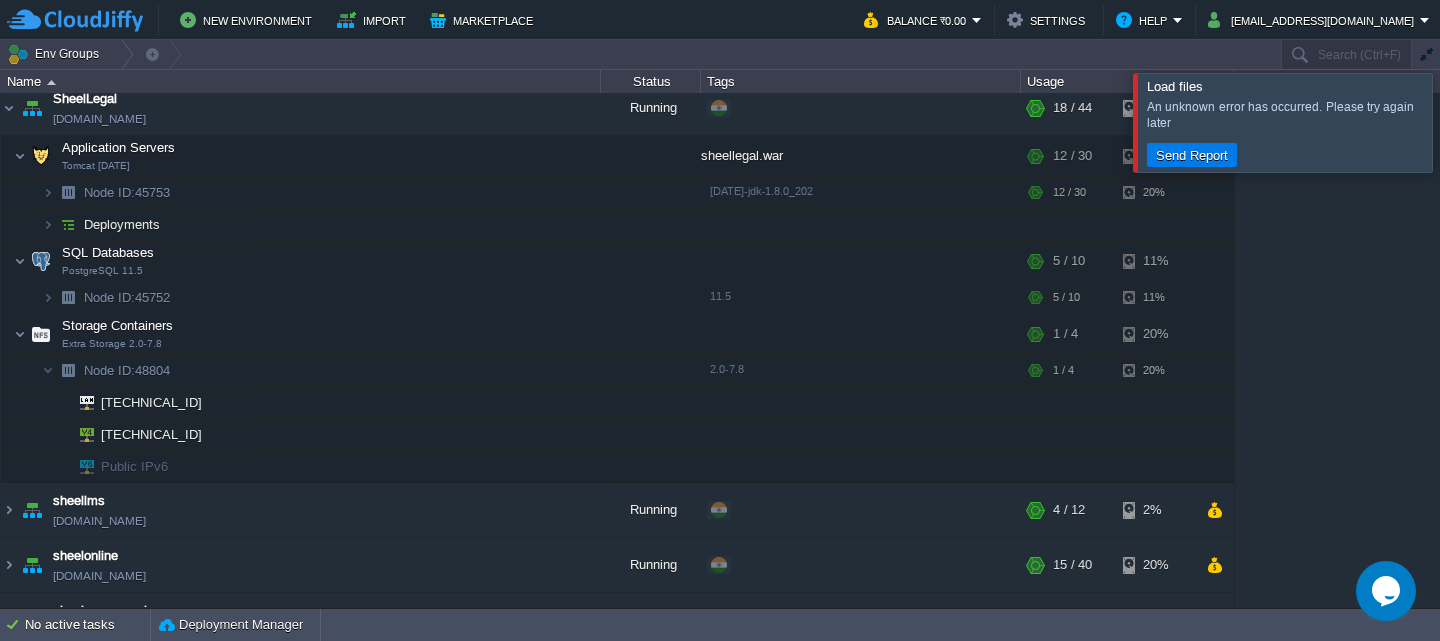 click at bounding box center (1464, 122) 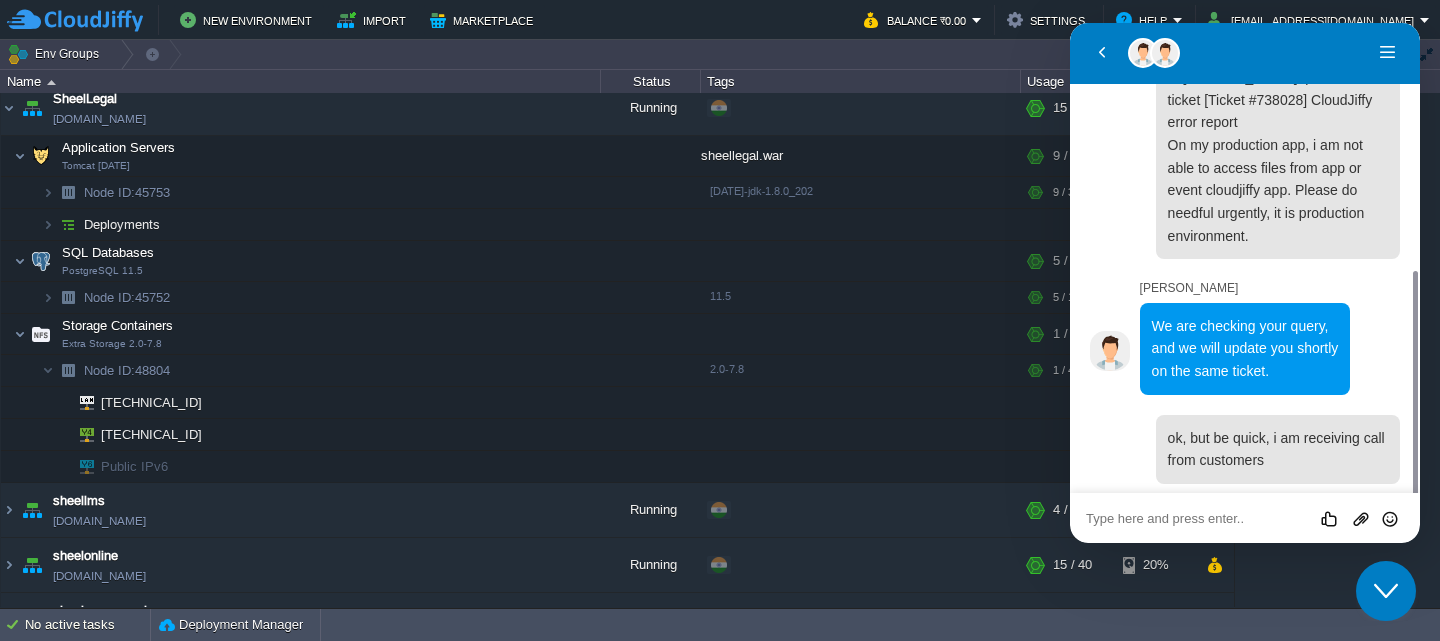 scroll, scrollTop: 450, scrollLeft: 0, axis: vertical 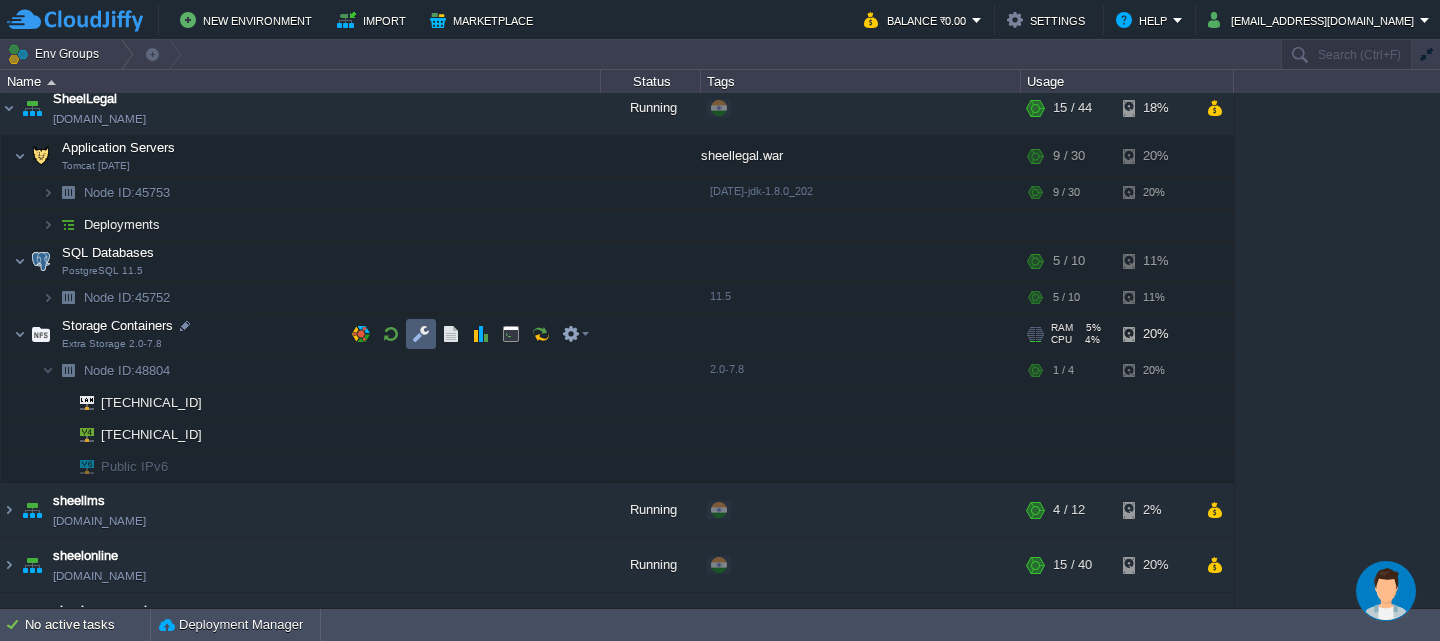 click at bounding box center [421, 334] 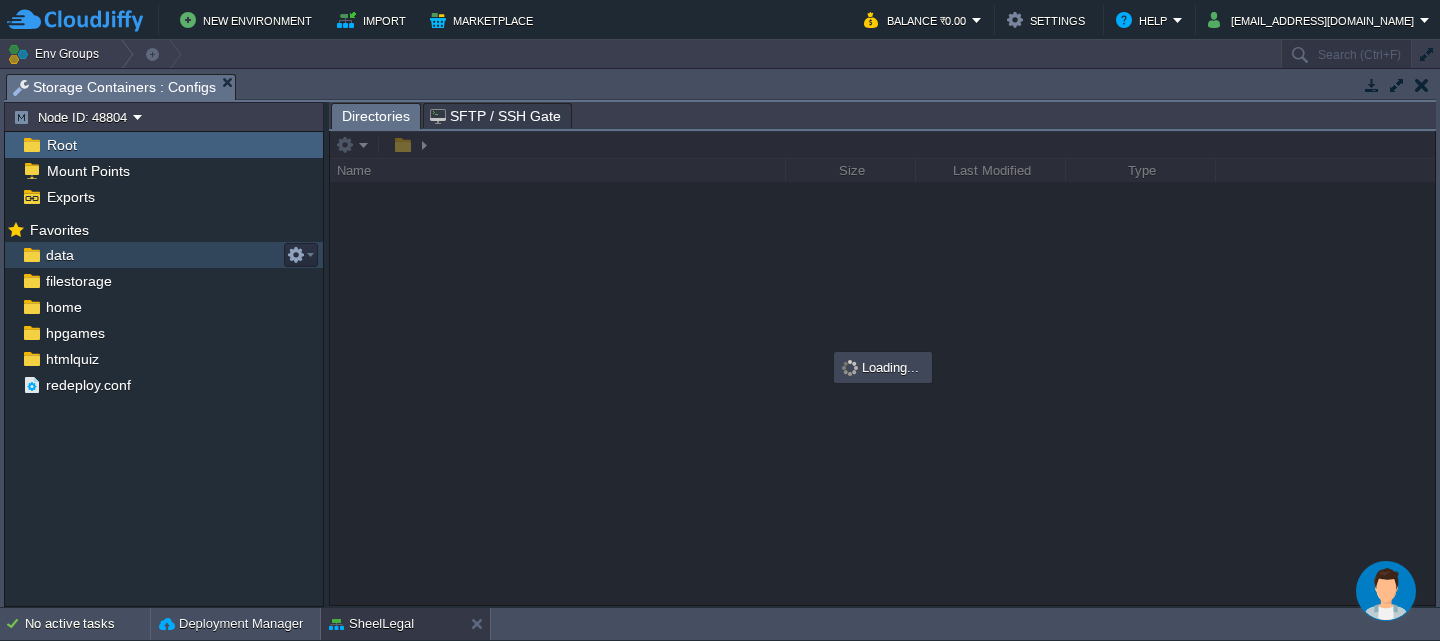 click on "data" at bounding box center [59, 255] 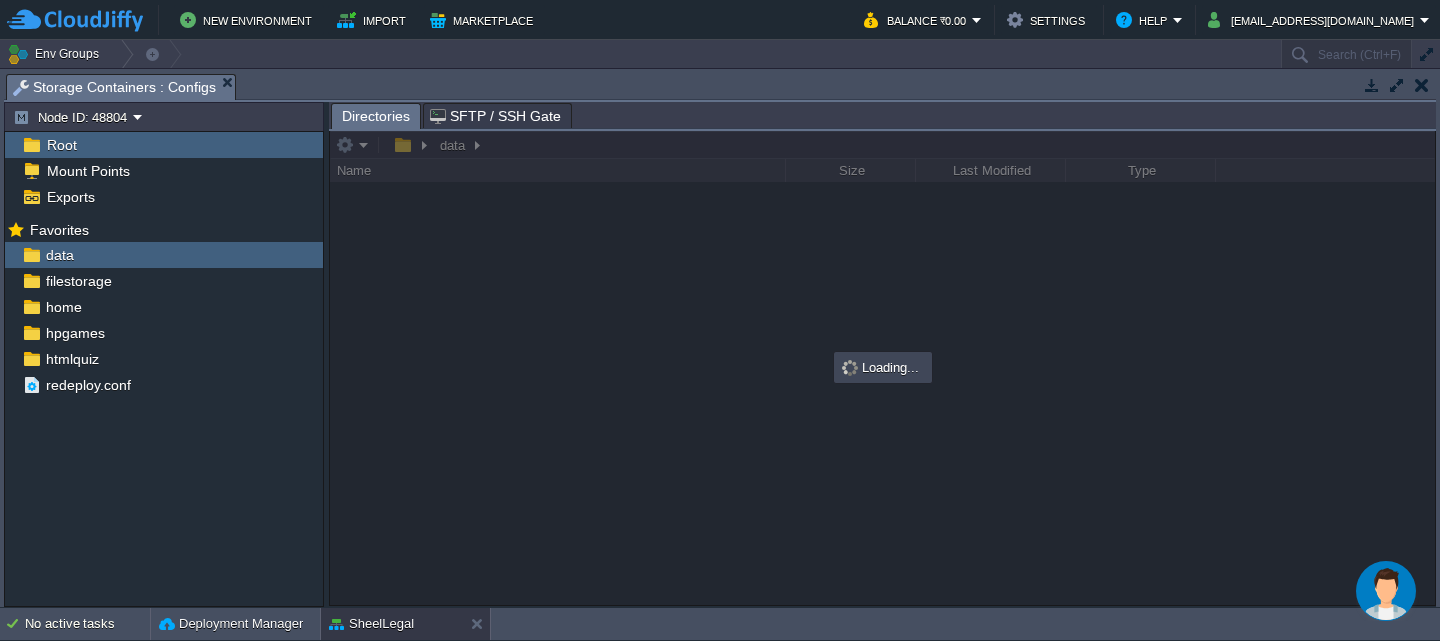 click at bounding box center [1422, 85] 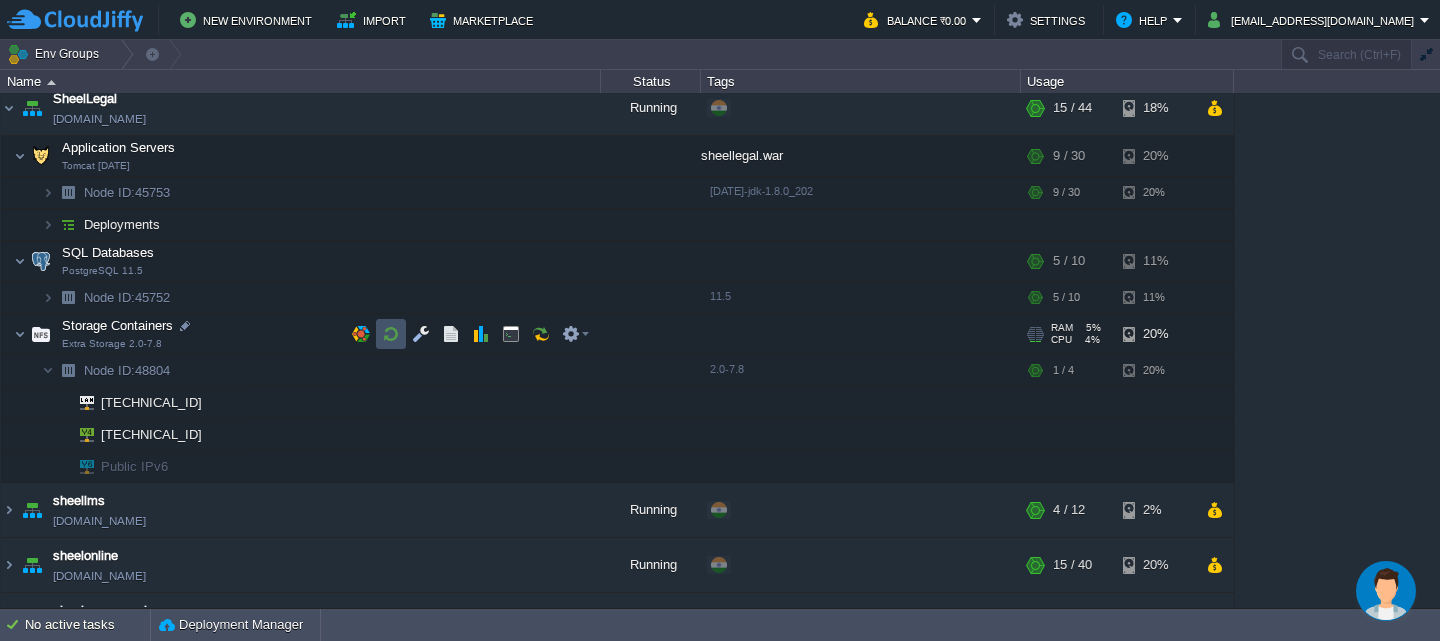 click at bounding box center [391, 334] 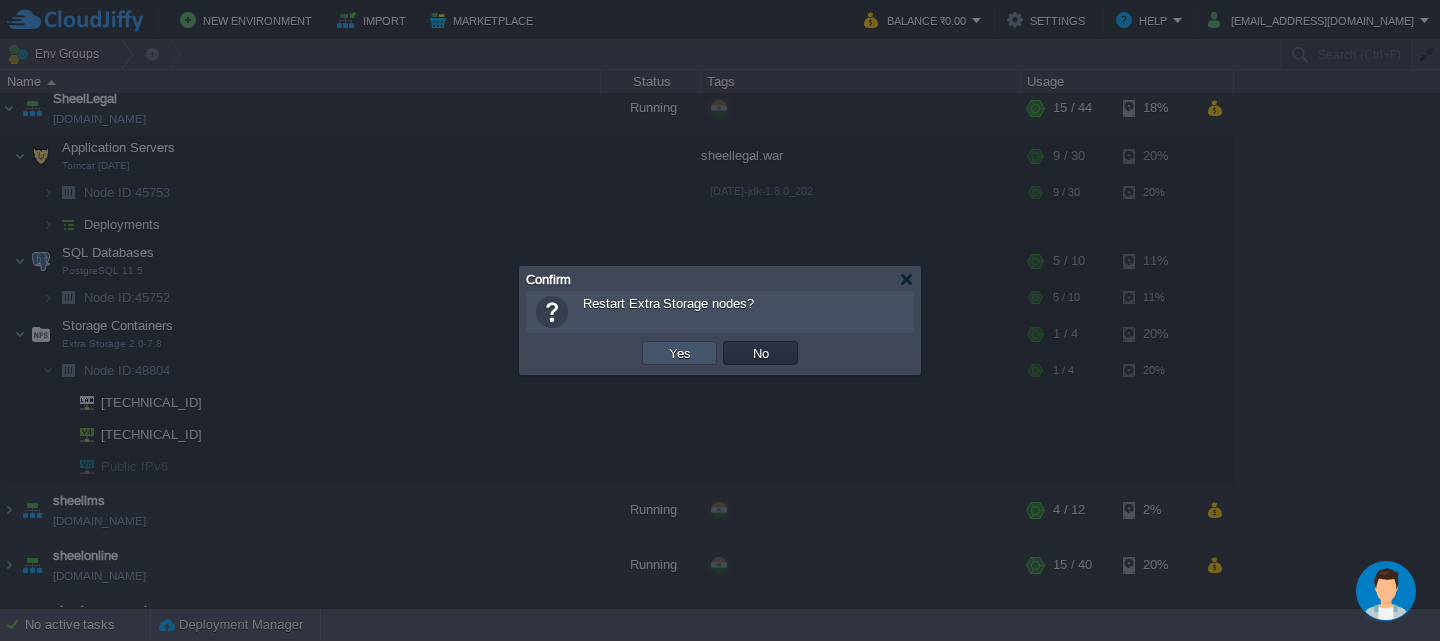 click on "Yes" at bounding box center [680, 353] 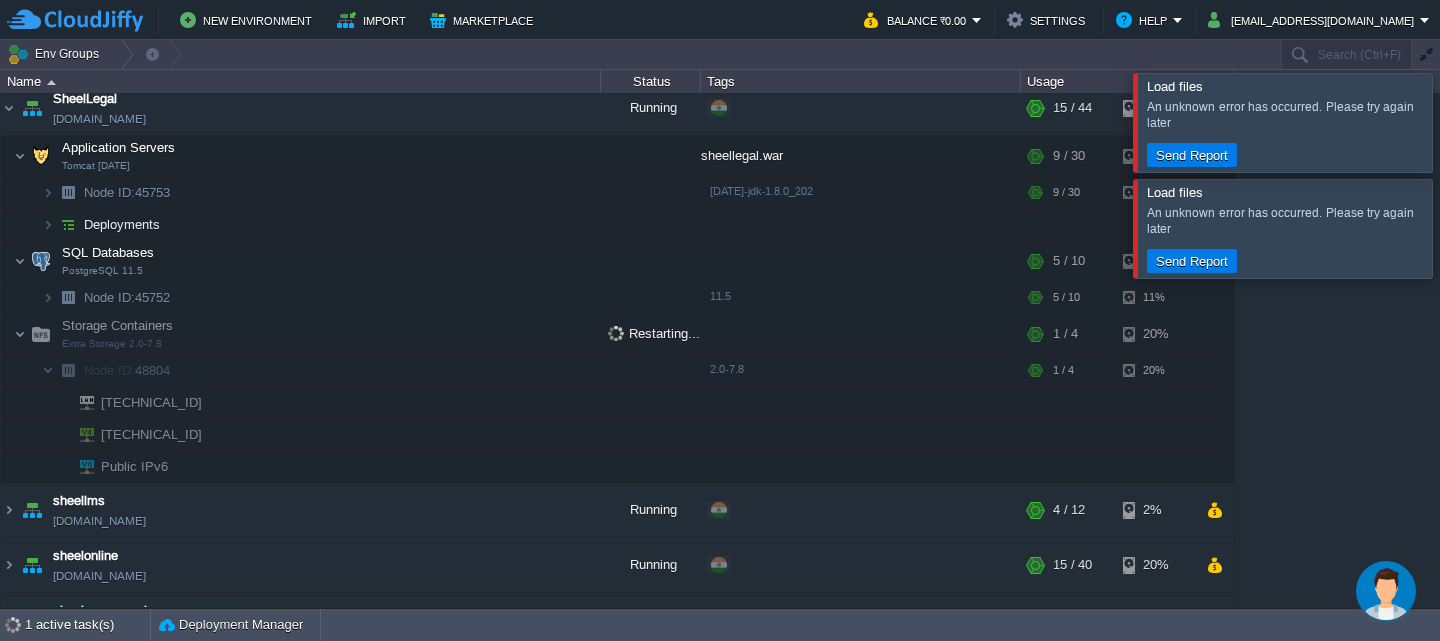 click at bounding box center (1464, 122) 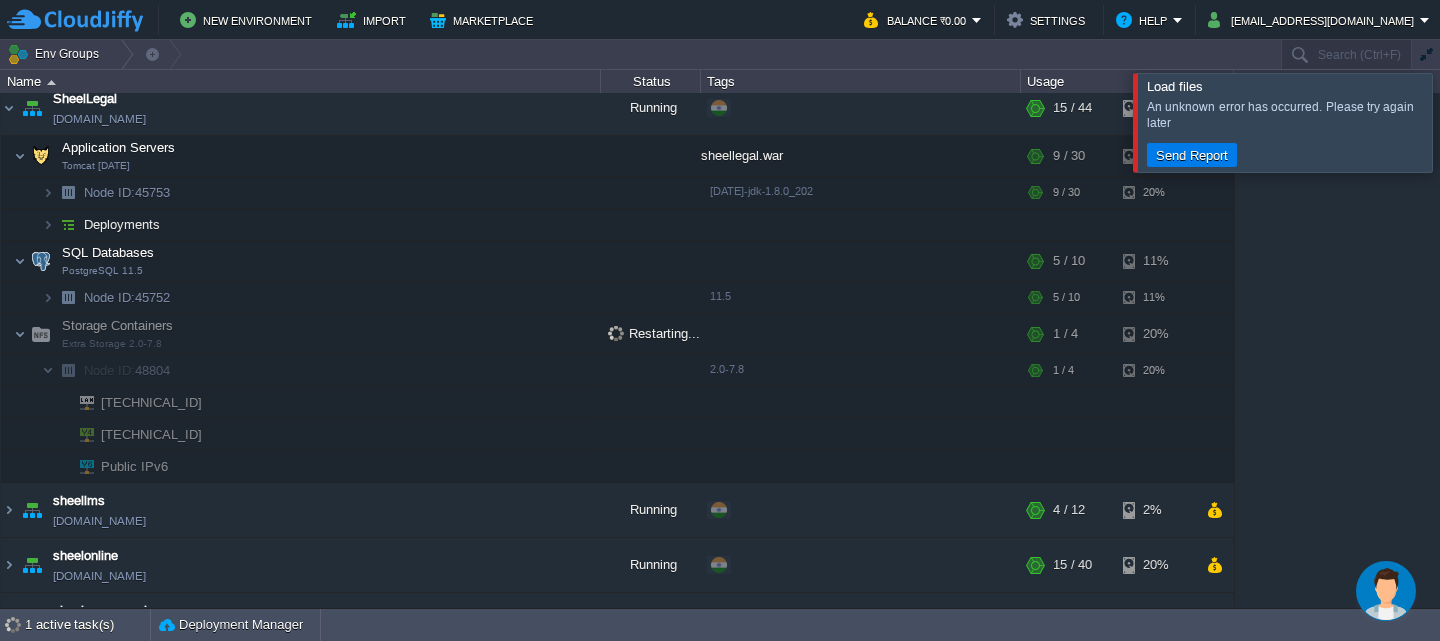 click at bounding box center (1464, 122) 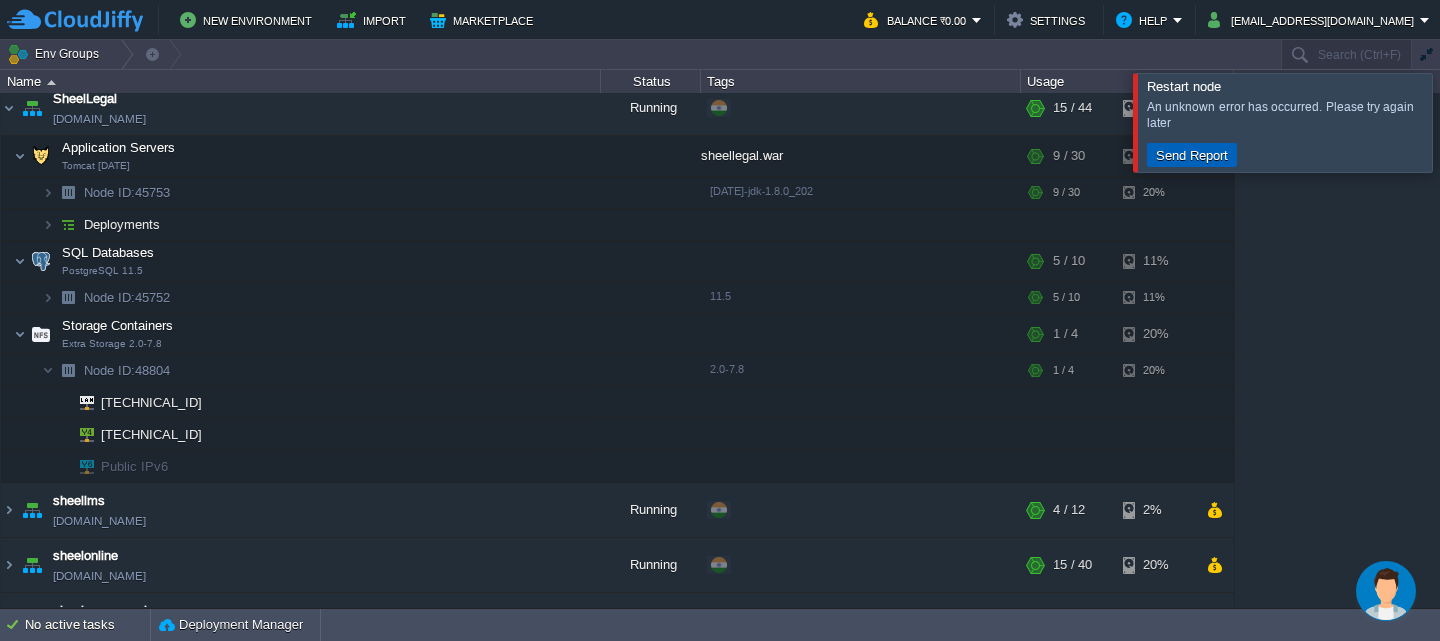 click on "Send Report" at bounding box center (1192, 155) 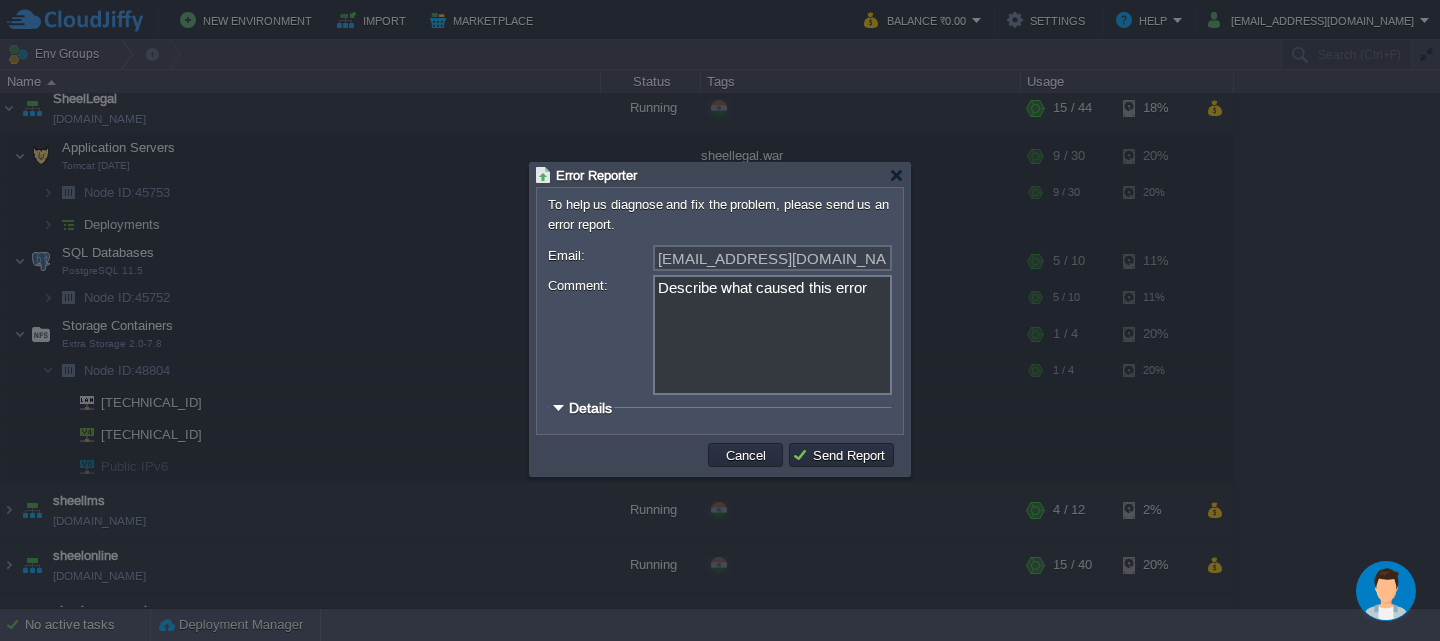click at bounding box center [558, 407] 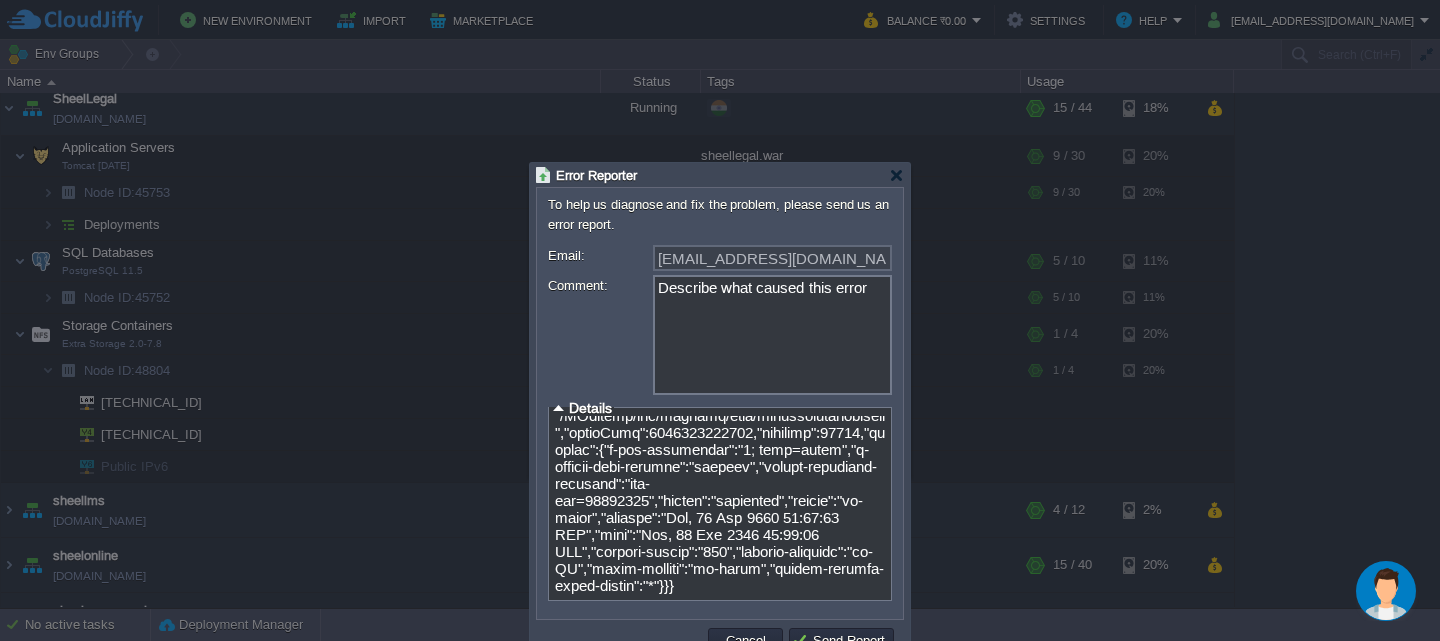 scroll, scrollTop: 1408, scrollLeft: 0, axis: vertical 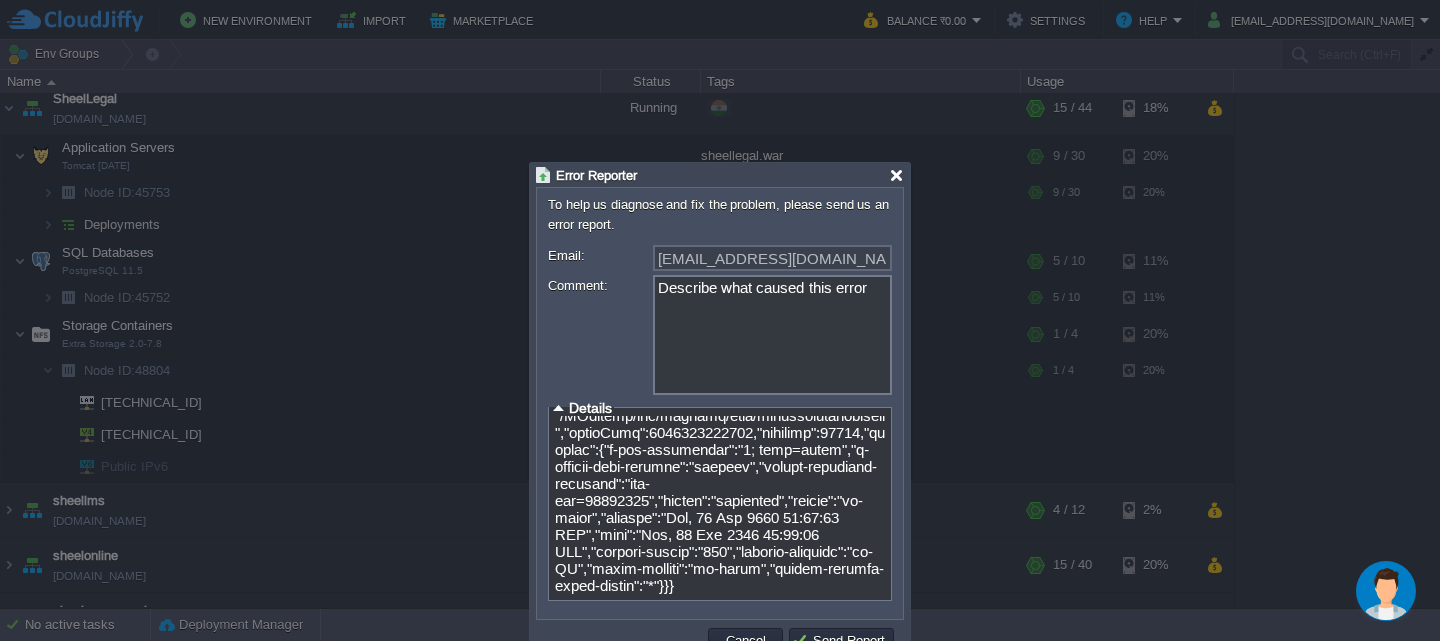 click at bounding box center (896, 175) 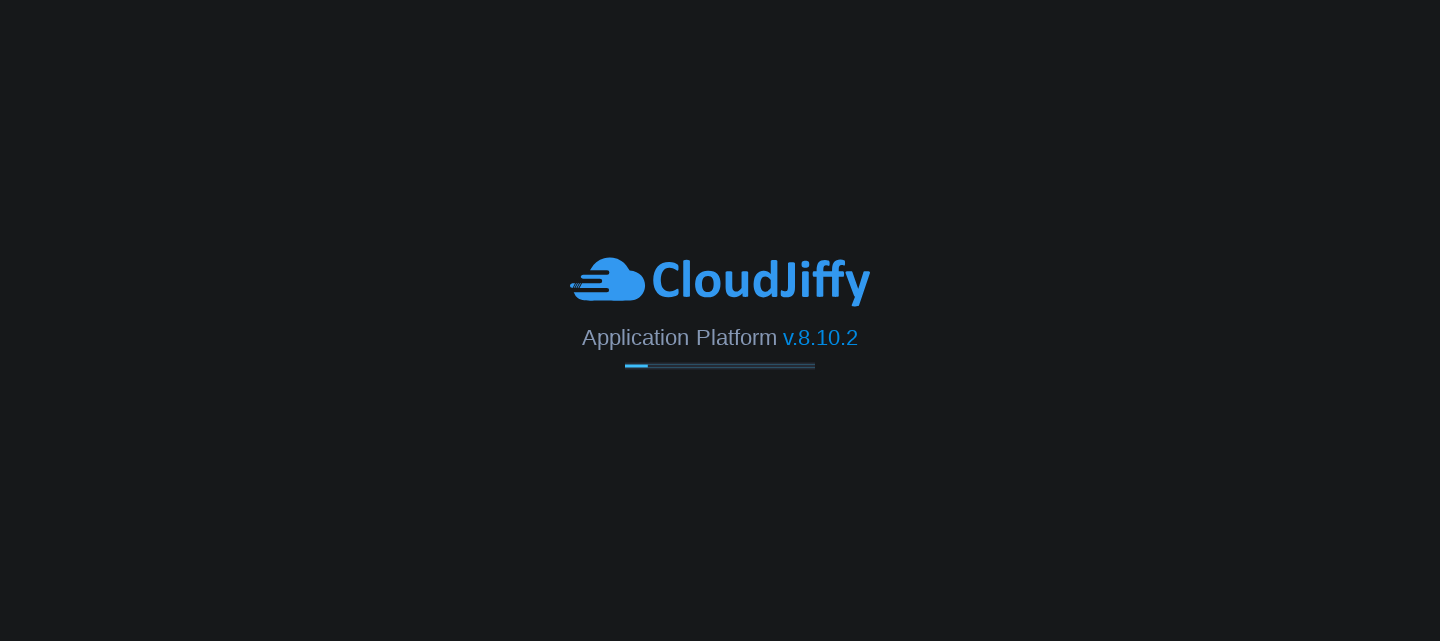 scroll, scrollTop: 0, scrollLeft: 0, axis: both 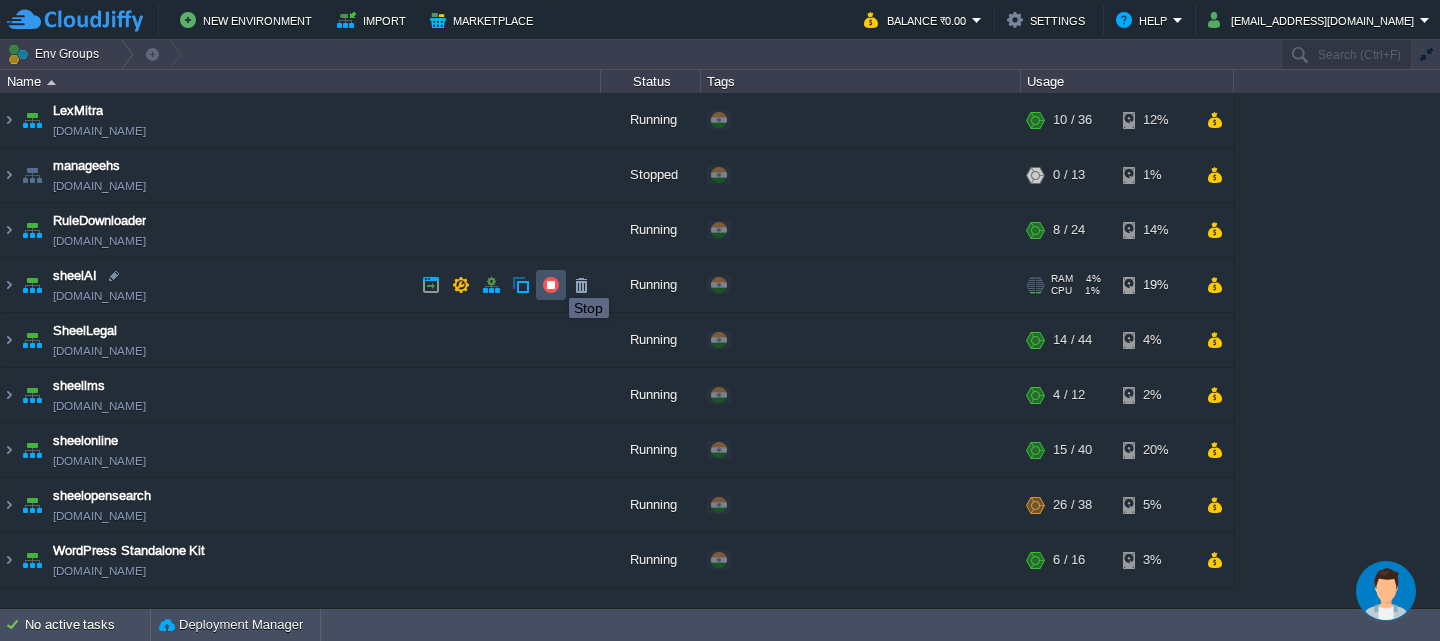 click at bounding box center [551, 285] 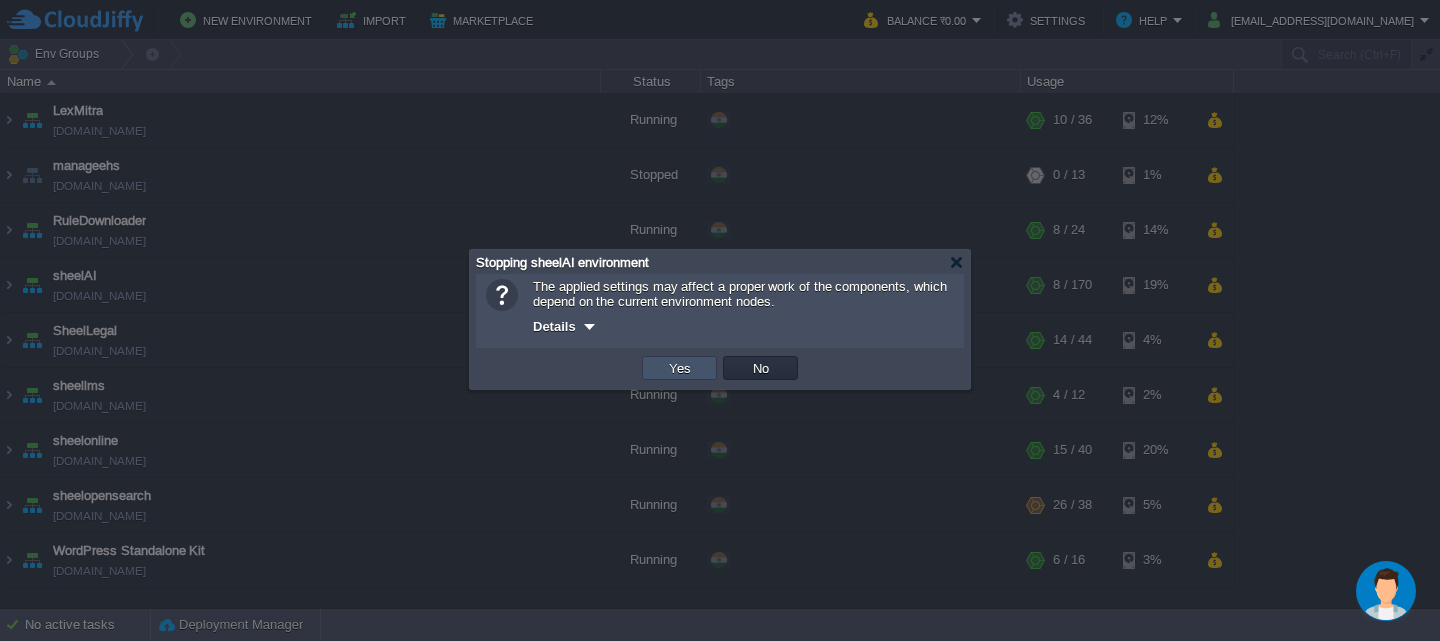 click on "Yes" at bounding box center [680, 368] 